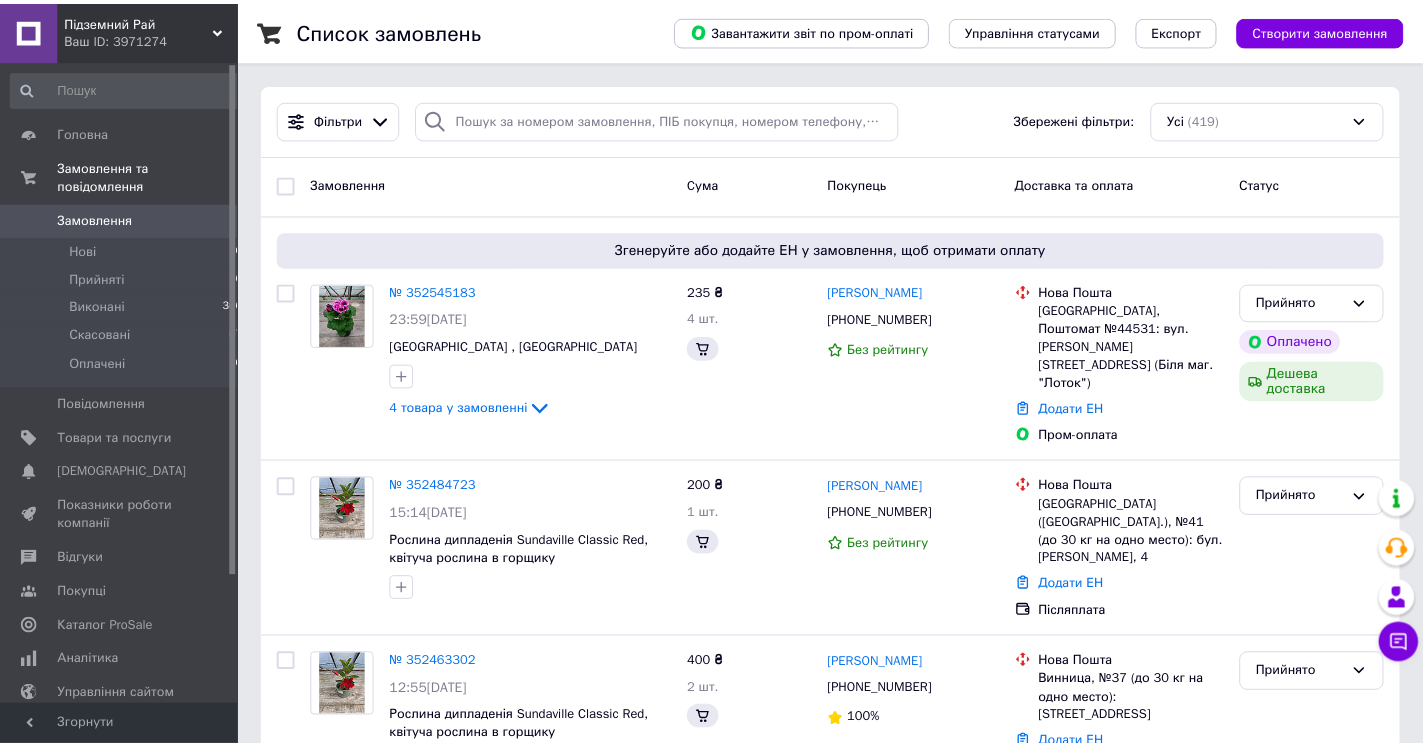 scroll, scrollTop: 272, scrollLeft: 0, axis: vertical 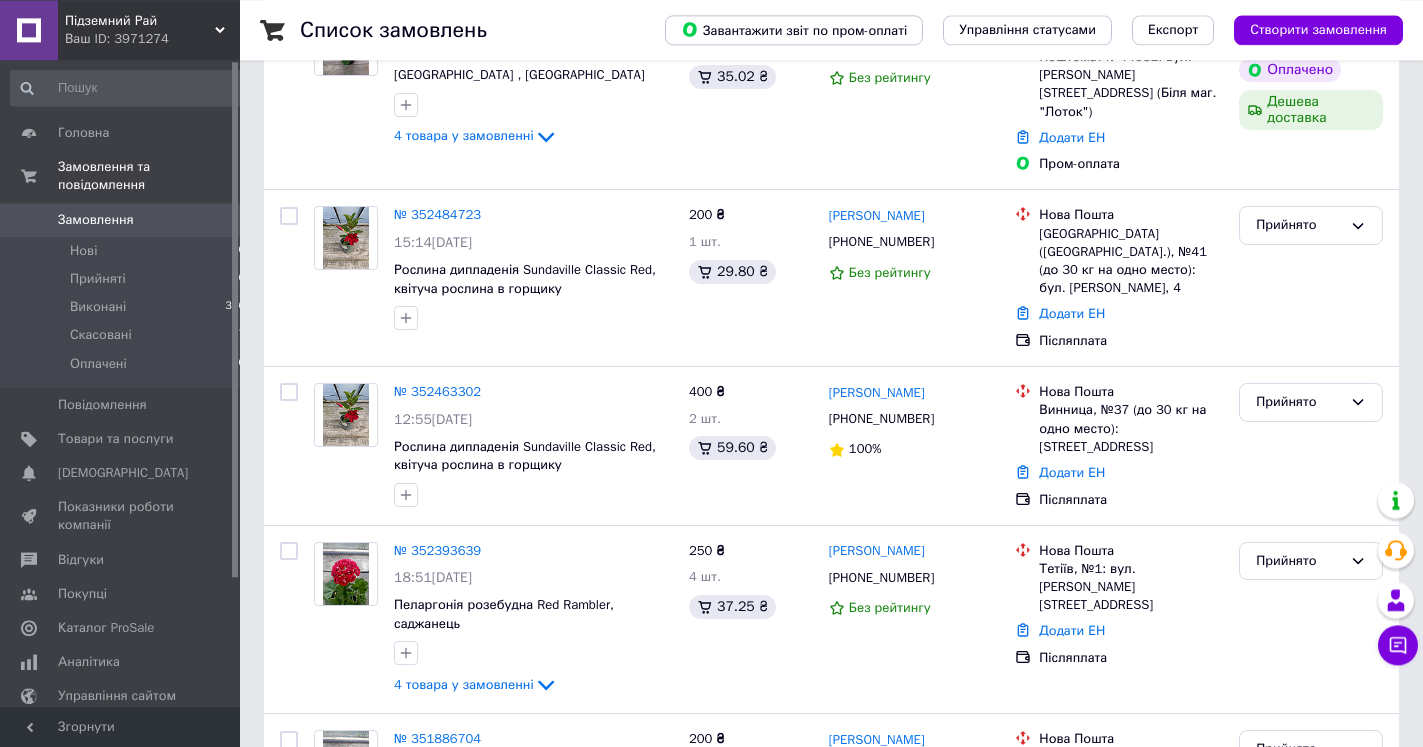 click on "№ 352463302" at bounding box center (437, 391) 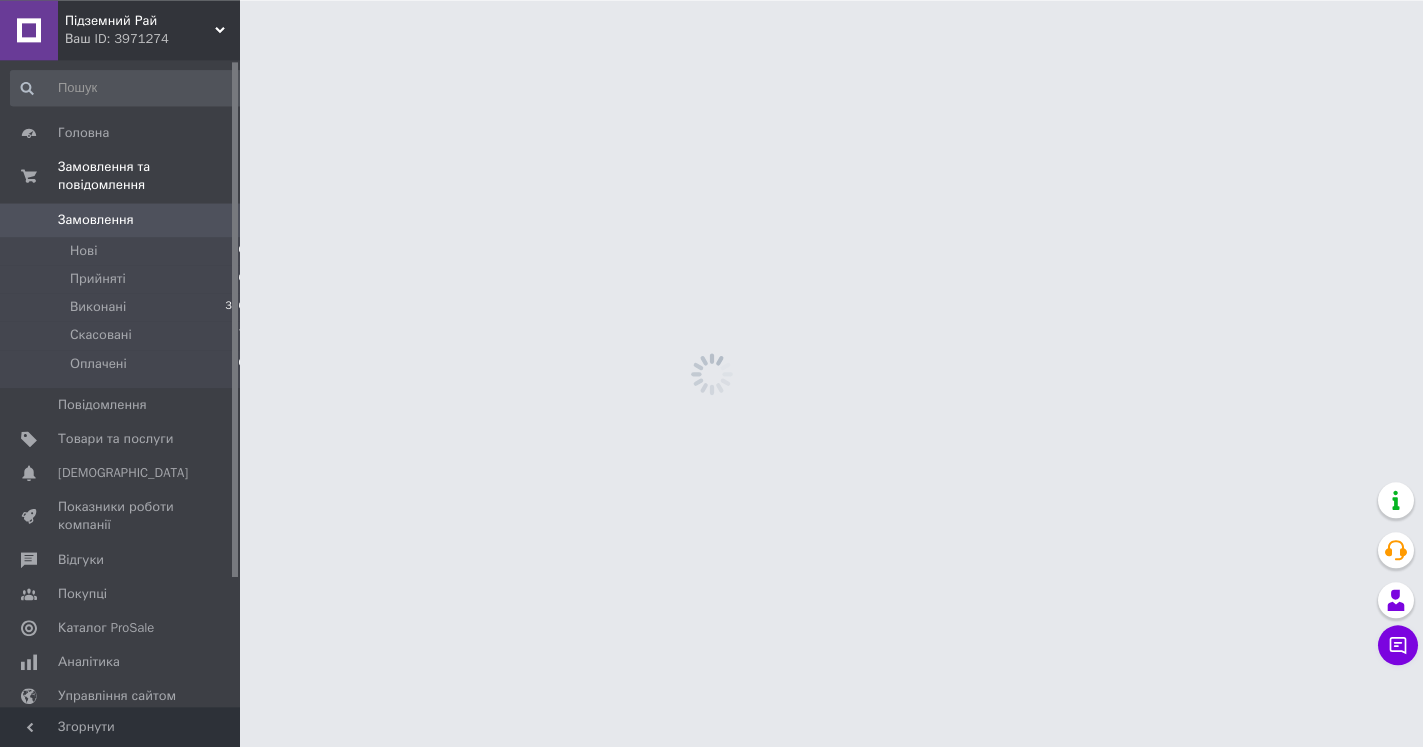 scroll, scrollTop: 0, scrollLeft: 0, axis: both 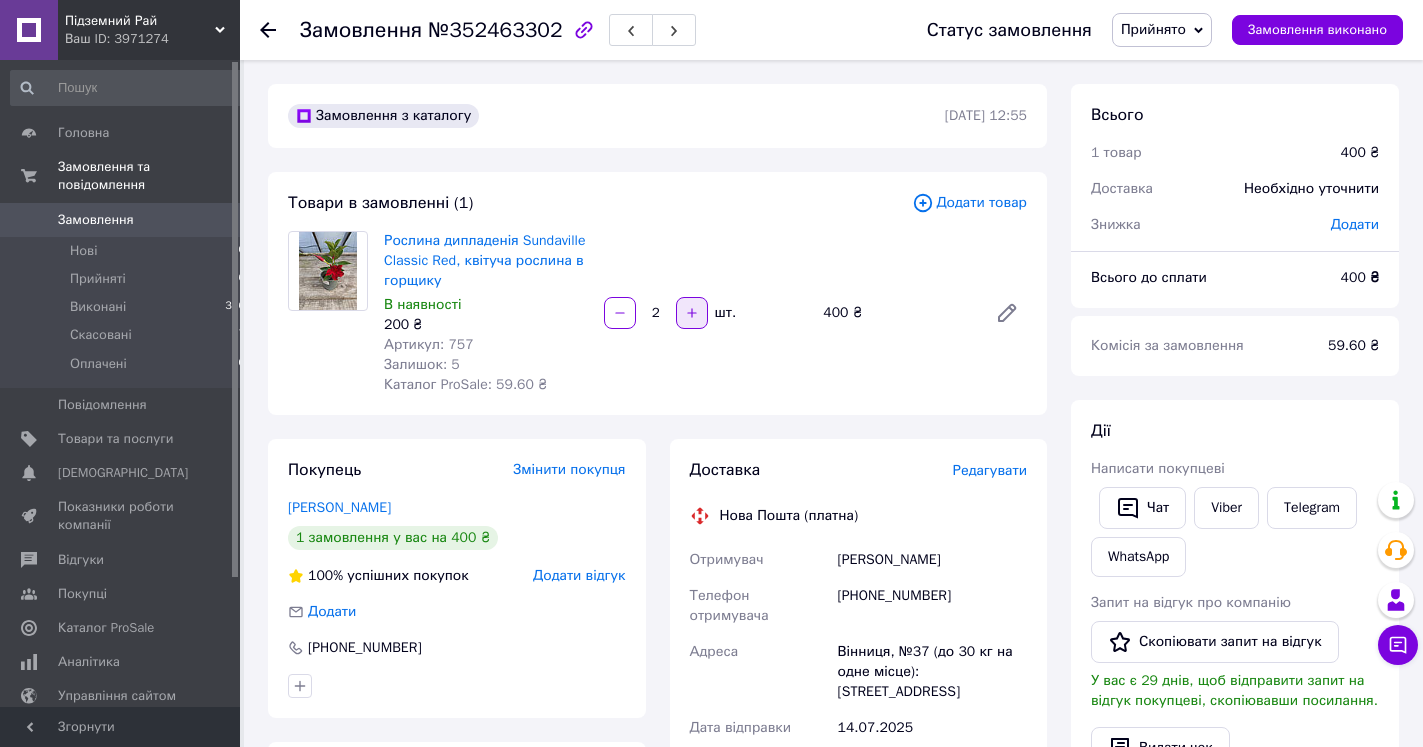 click 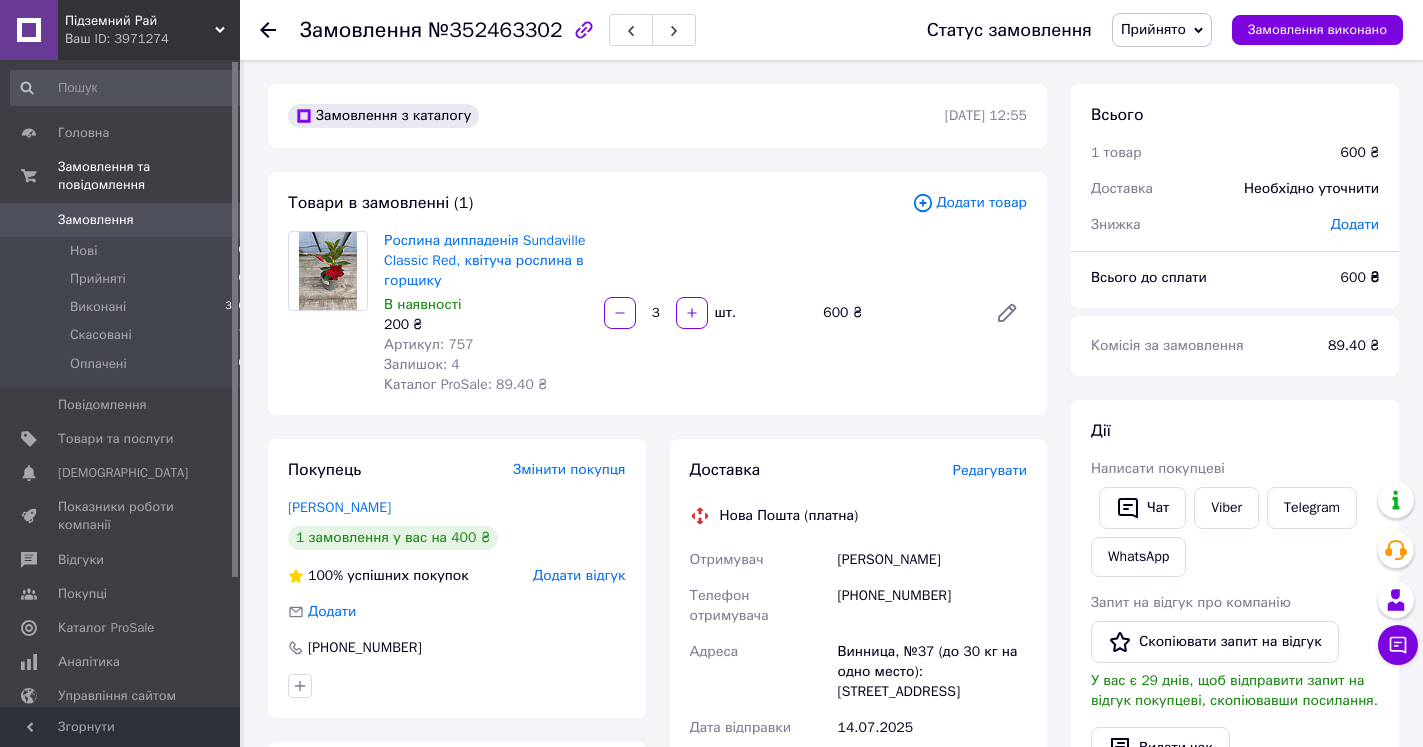click on "Замовлення" at bounding box center [96, 220] 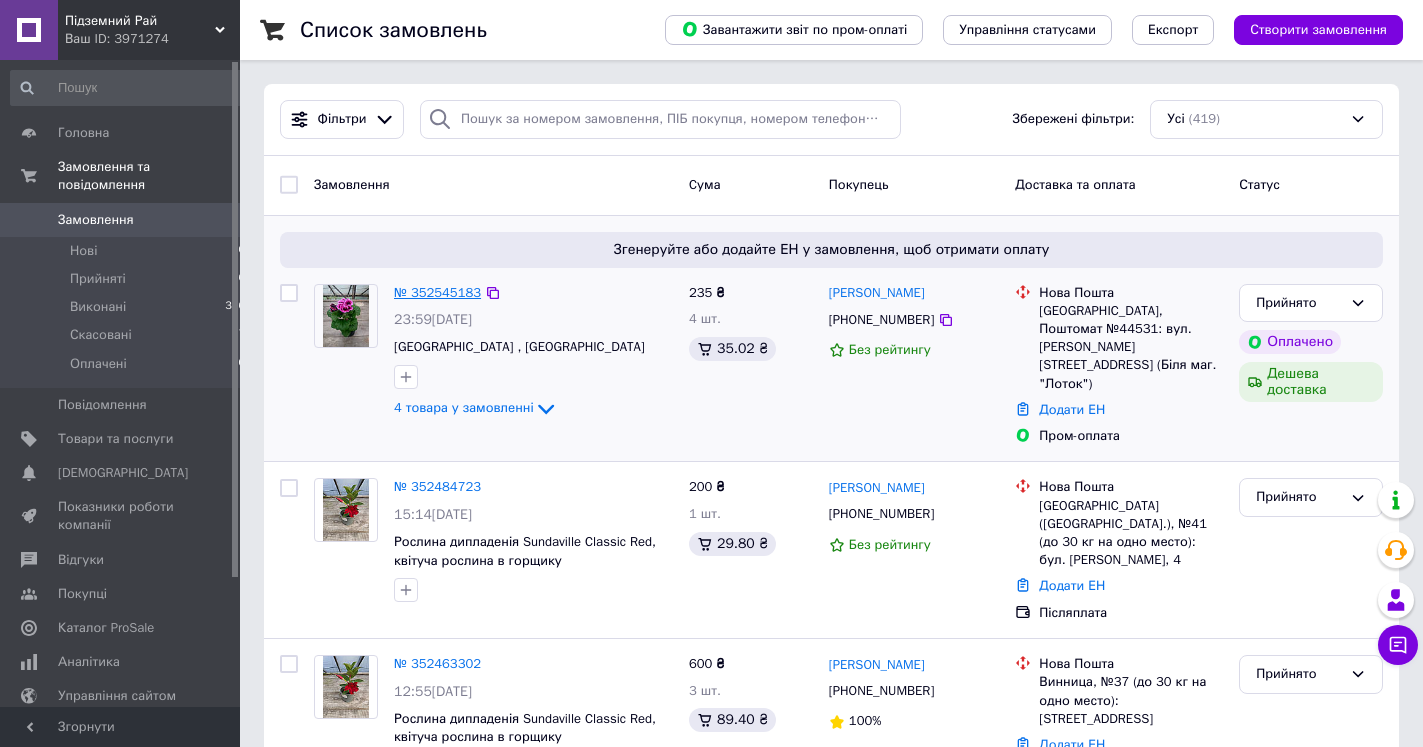 click on "№ 352545183" at bounding box center (437, 292) 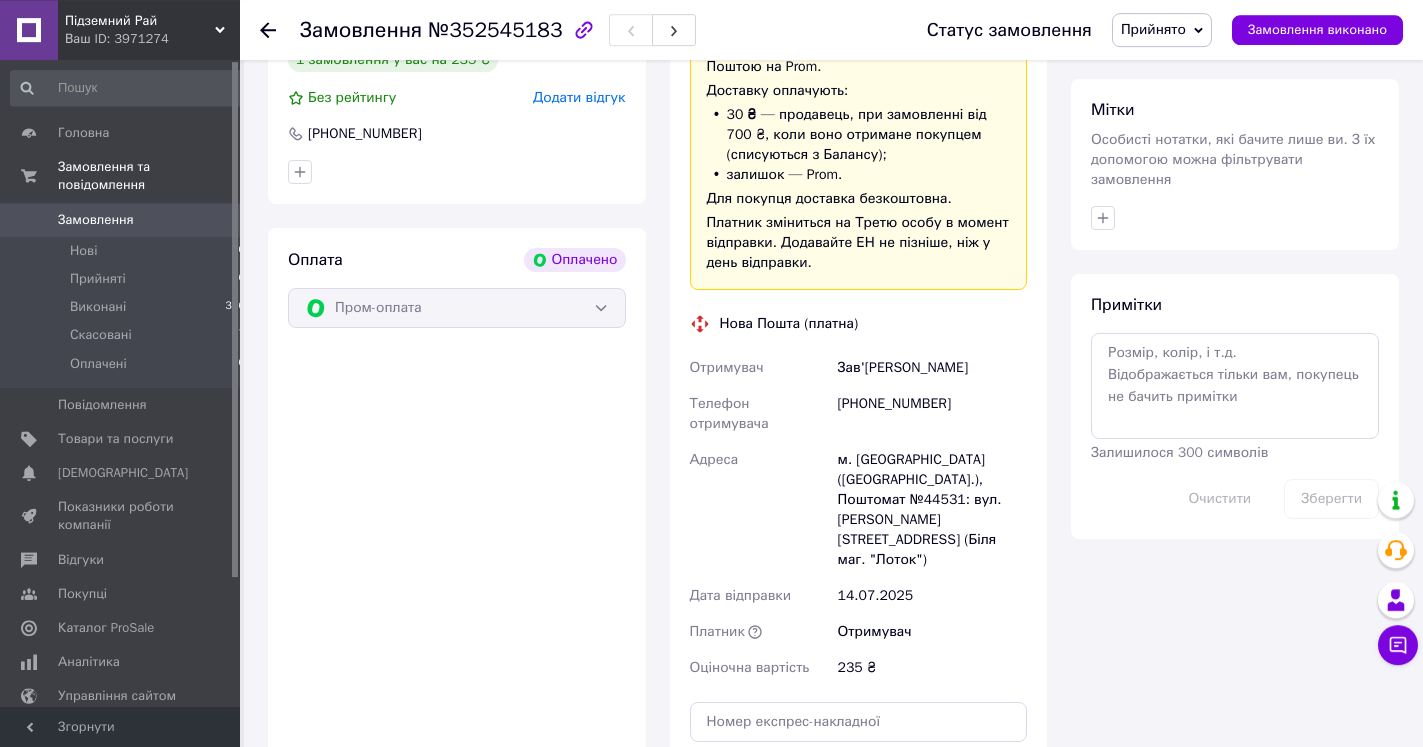 scroll, scrollTop: 1020, scrollLeft: 0, axis: vertical 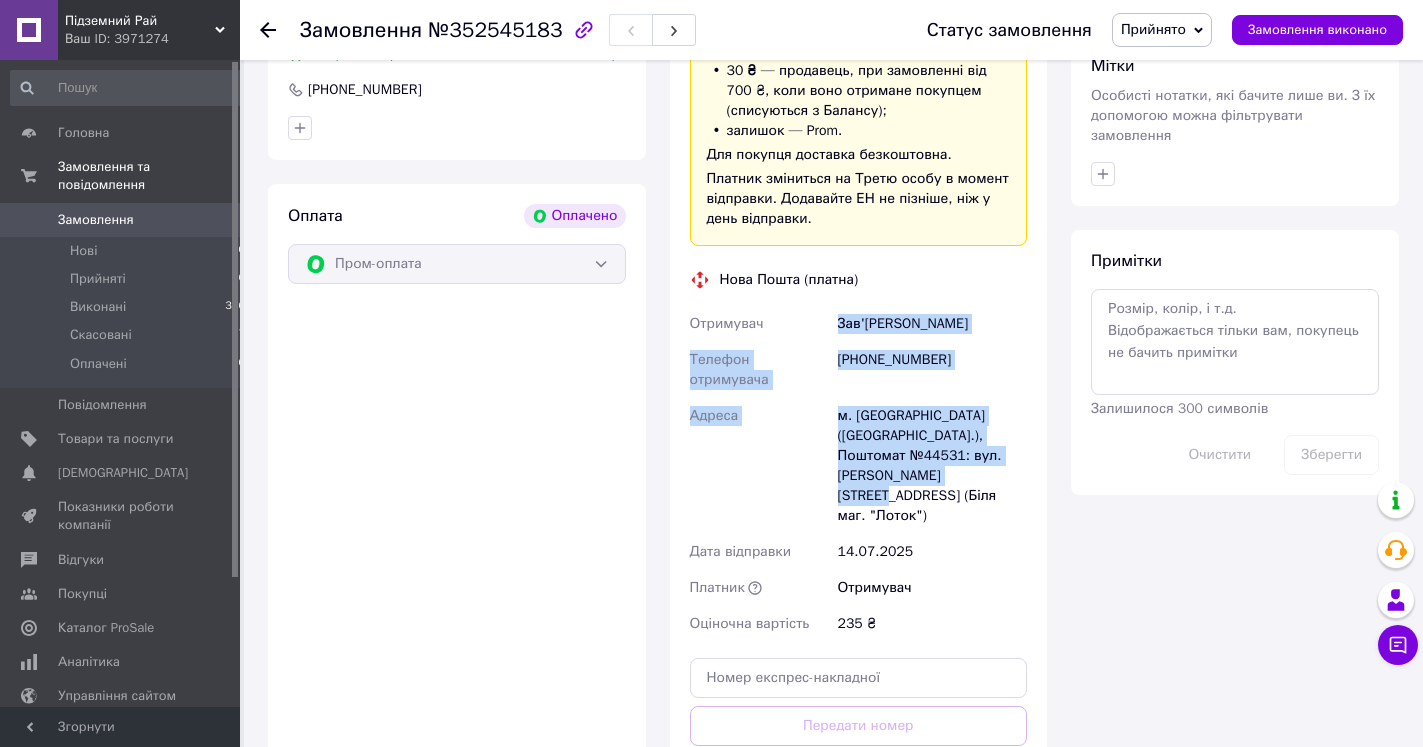 drag, startPoint x: 837, startPoint y: 324, endPoint x: 995, endPoint y: 469, distance: 214.45045 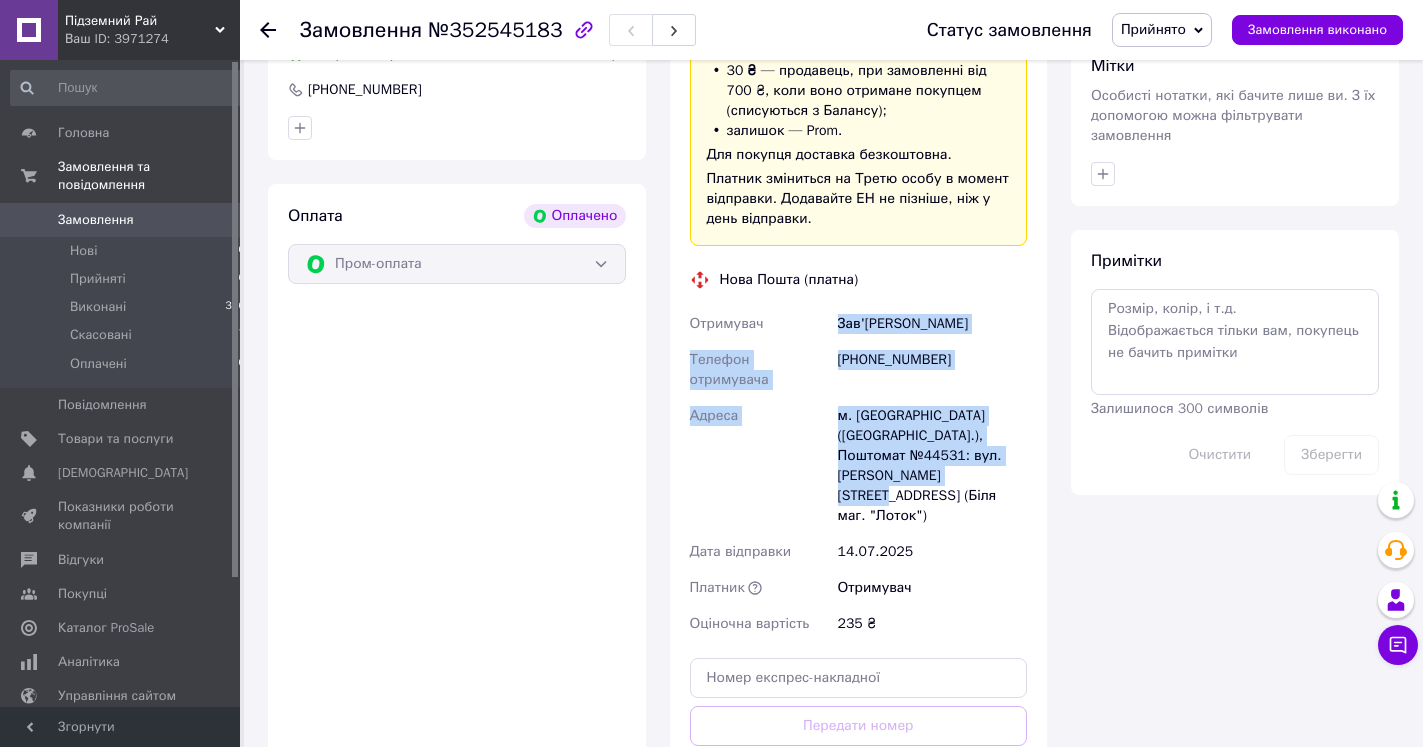 copy on "Зав'[PERSON_NAME] Телефон отримувача [PHONE_NUMBER] [PERSON_NAME] [GEOGRAPHIC_DATA] ([GEOGRAPHIC_DATA].), Поштомат №44531: вул. [PERSON_NAME][STREET_ADDRESS] (Біля маг. "Лоток")" 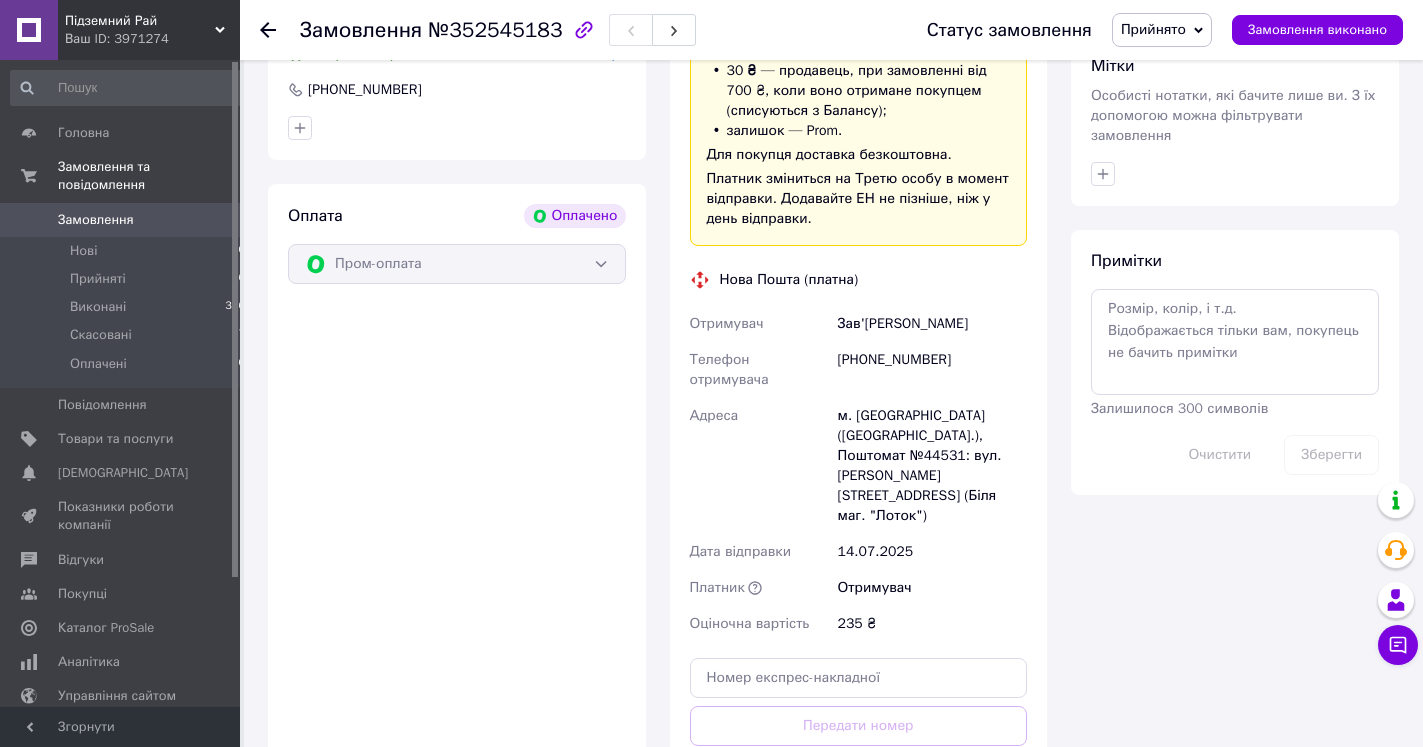 click on "Оплата Оплачено Пром-оплата" at bounding box center [457, 519] 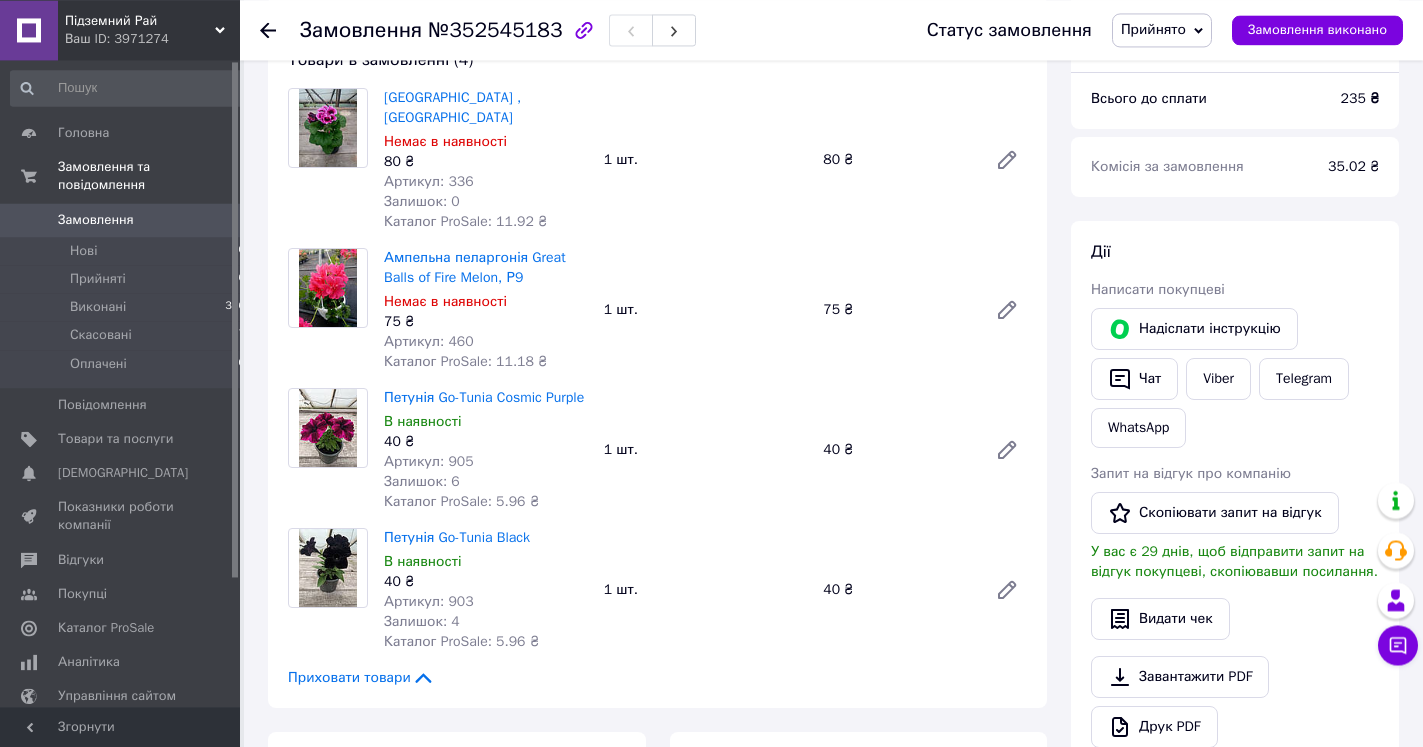 scroll, scrollTop: 204, scrollLeft: 0, axis: vertical 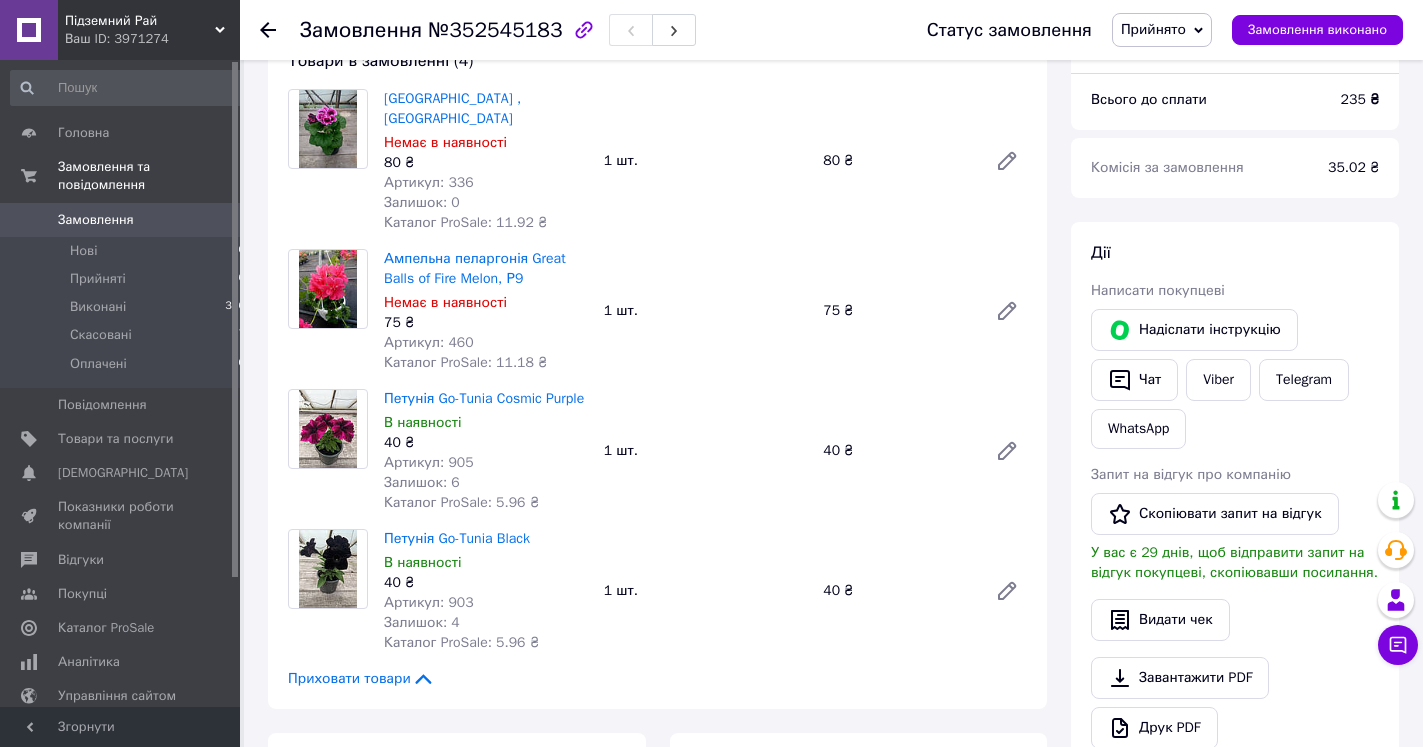 click on "Петунія Go-Tunia Black" at bounding box center [486, 539] 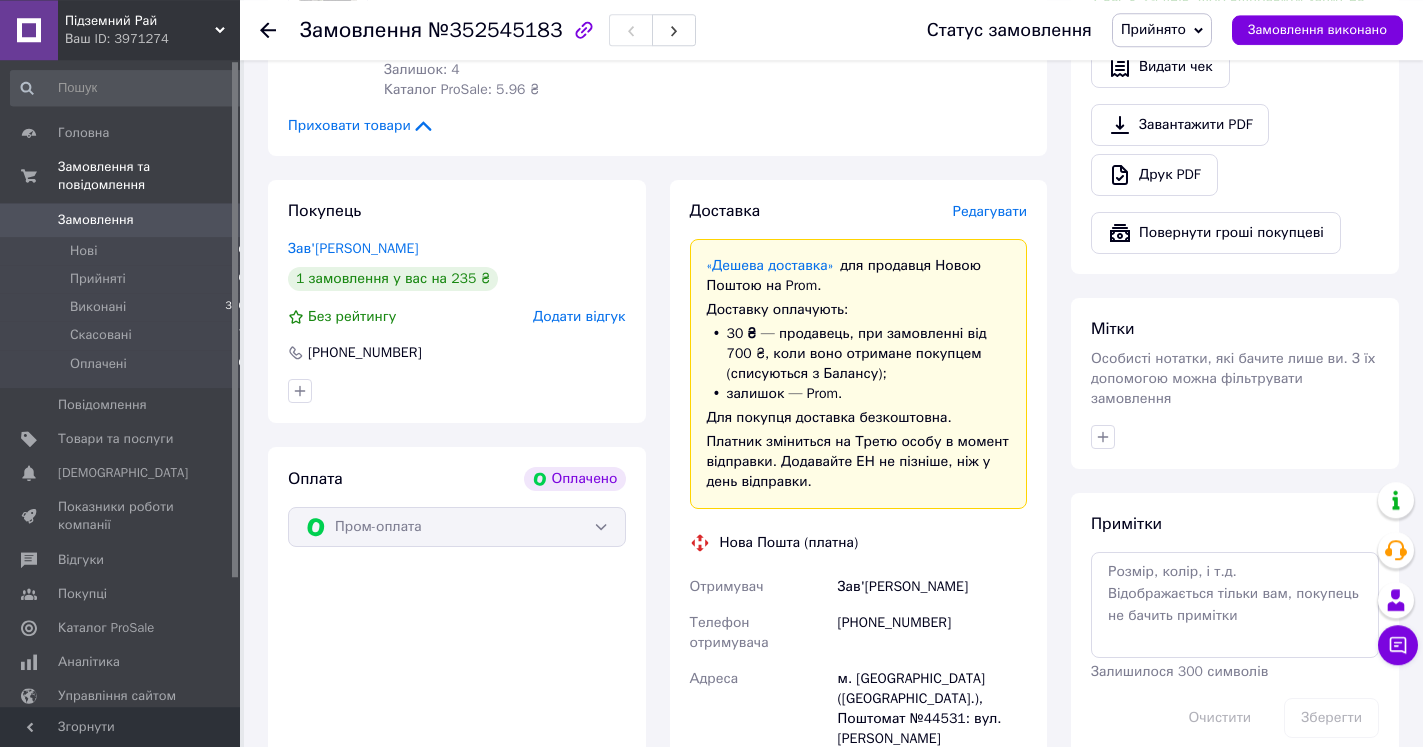 scroll, scrollTop: 1020, scrollLeft: 0, axis: vertical 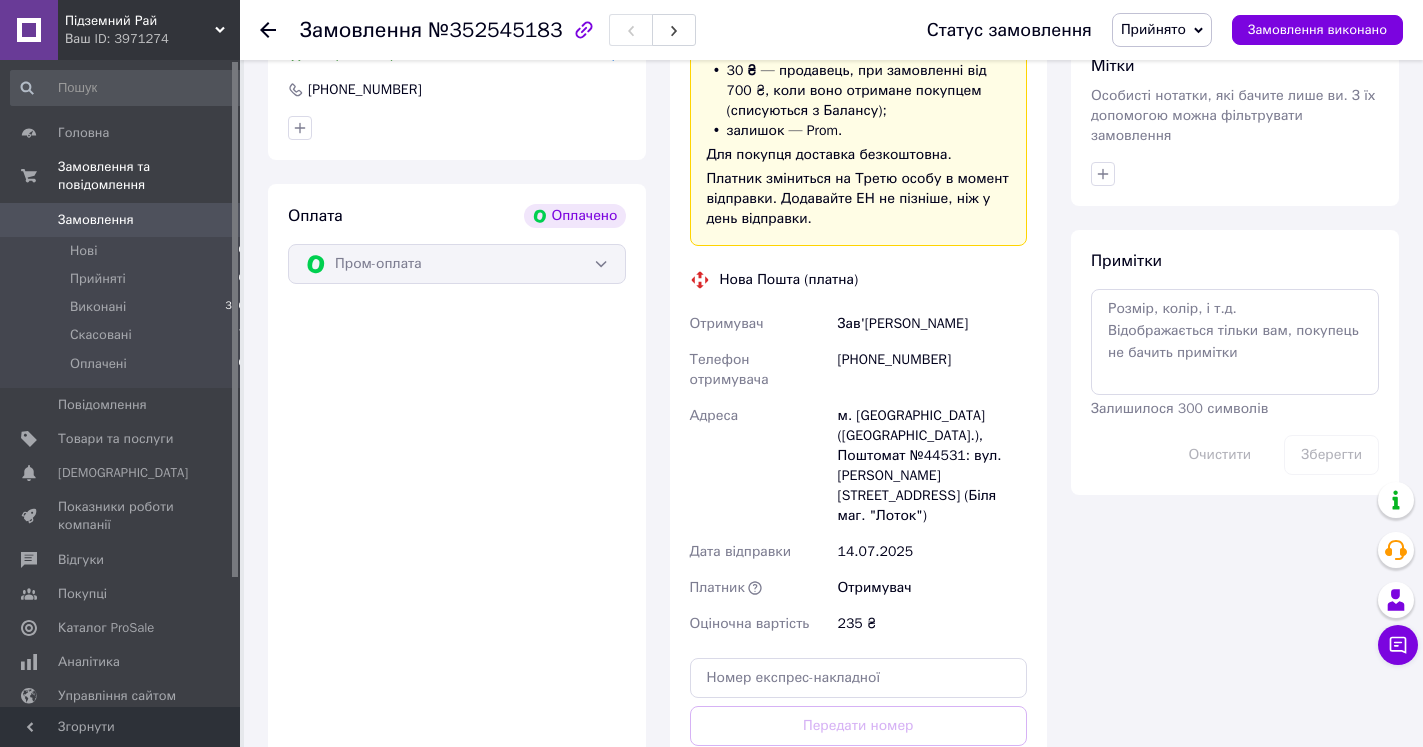click on "Оплата Оплачено Пром-оплата" at bounding box center (457, 519) 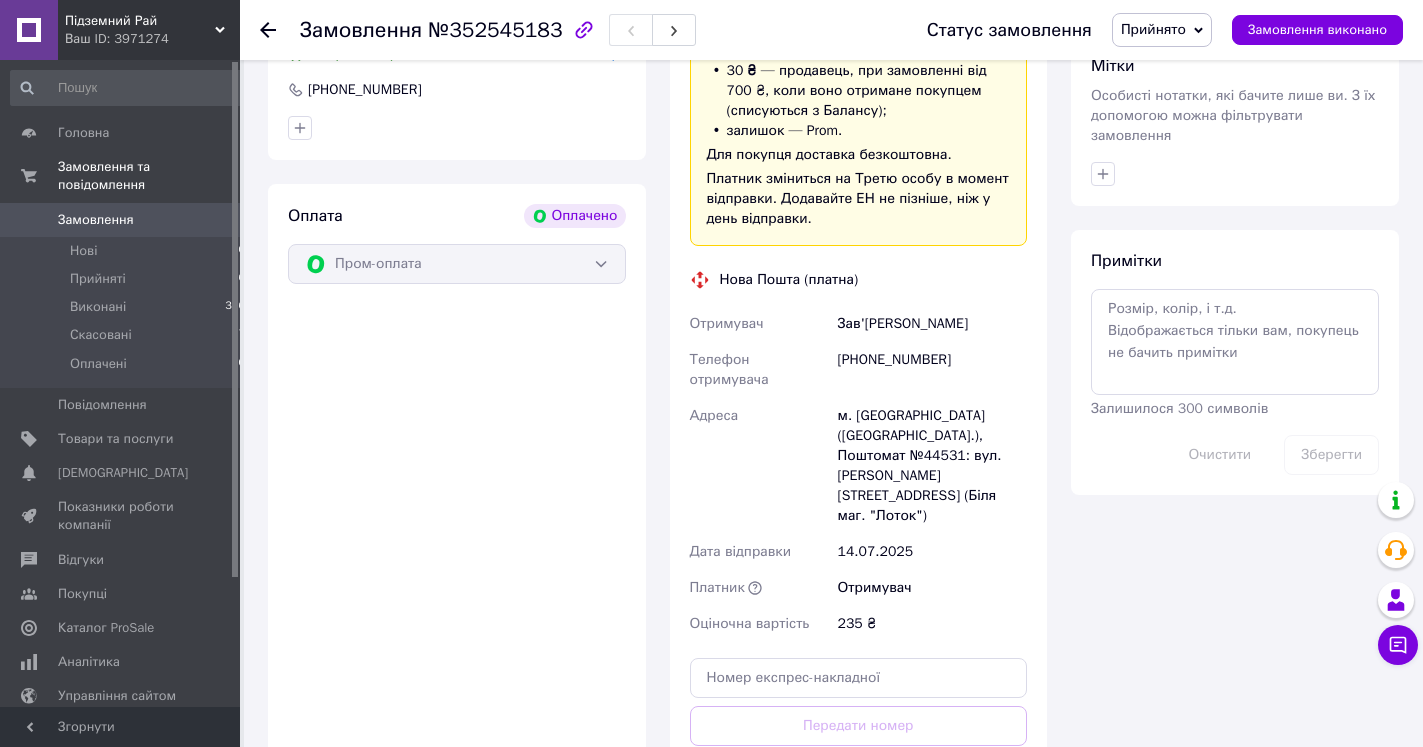click on "Замовлення №352545183 Статус замовлення Прийнято Виконано Скасовано Оплачено Замовлення виконано" at bounding box center (831, 30) 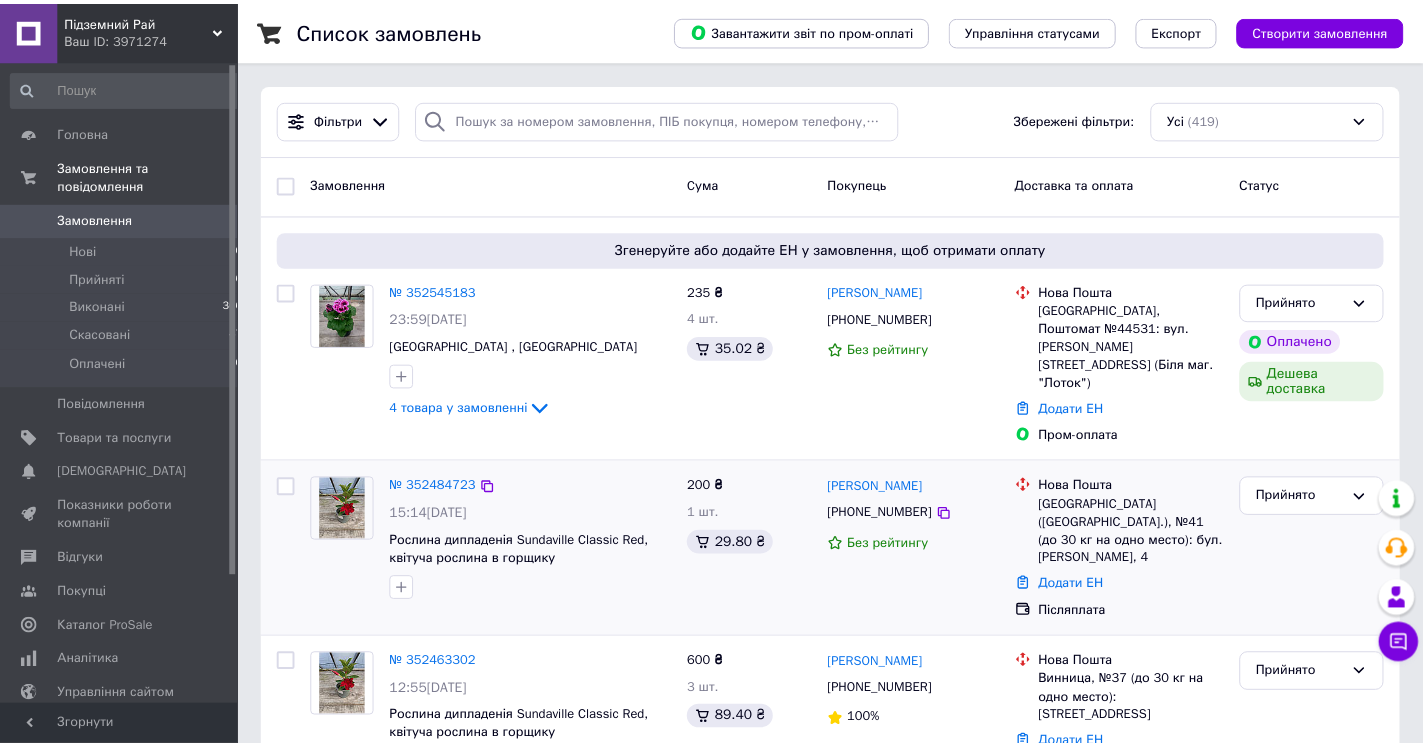 scroll, scrollTop: 102, scrollLeft: 0, axis: vertical 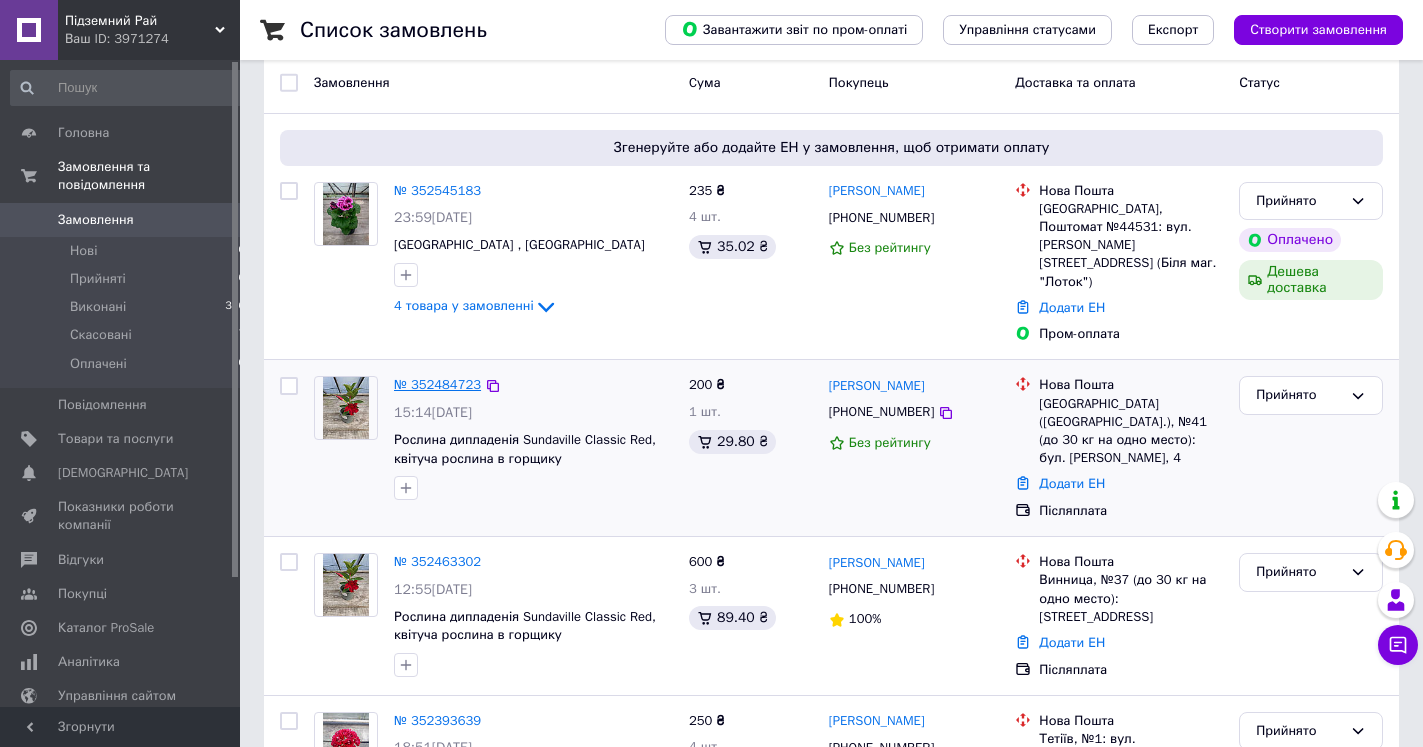 click on "№ 352484723" at bounding box center [437, 384] 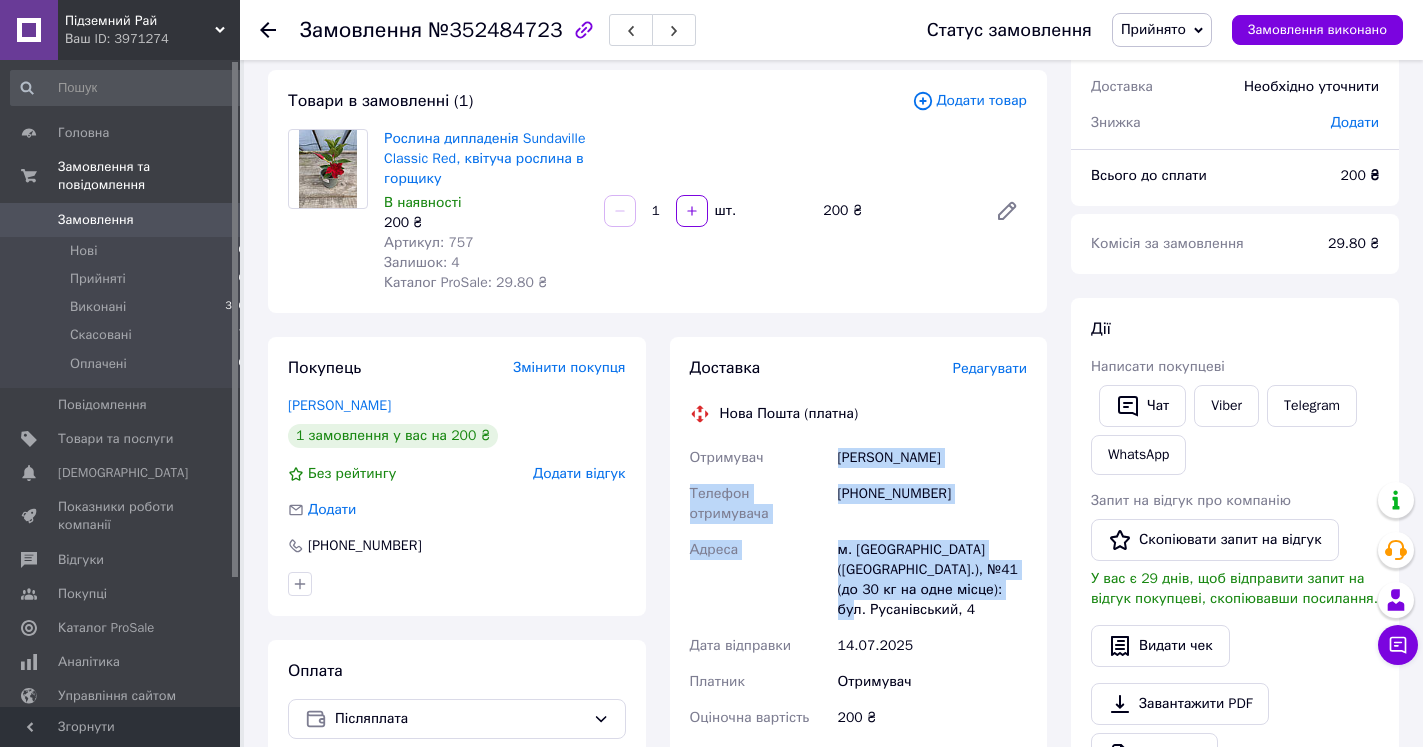 drag, startPoint x: 840, startPoint y: 457, endPoint x: 1031, endPoint y: 577, distance: 225.56818 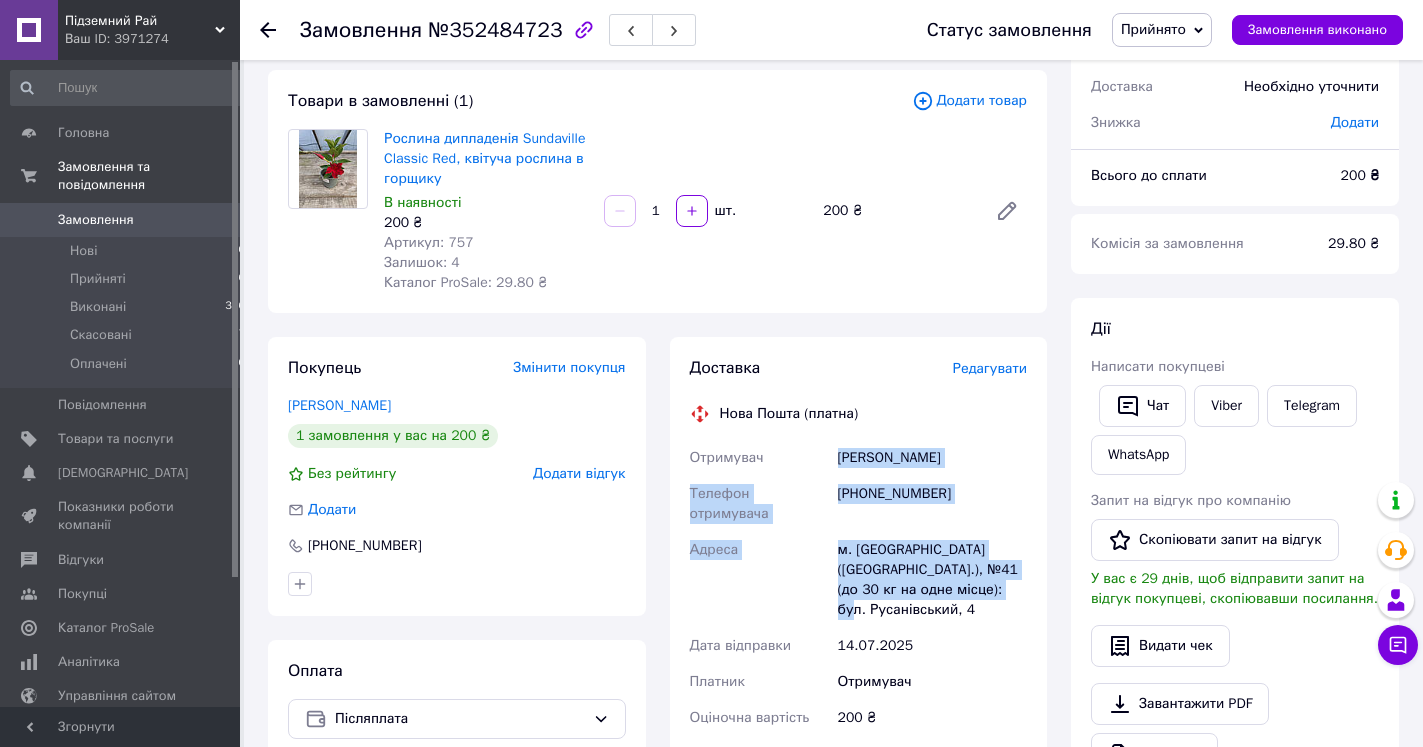 copy on "[PERSON_NAME] Телефон отримувача [PHONE_NUMBER] [PERSON_NAME] [GEOGRAPHIC_DATA] ([GEOGRAPHIC_DATA].), №41 (до 30 кг на одне місце): бул. Русанівський, 4" 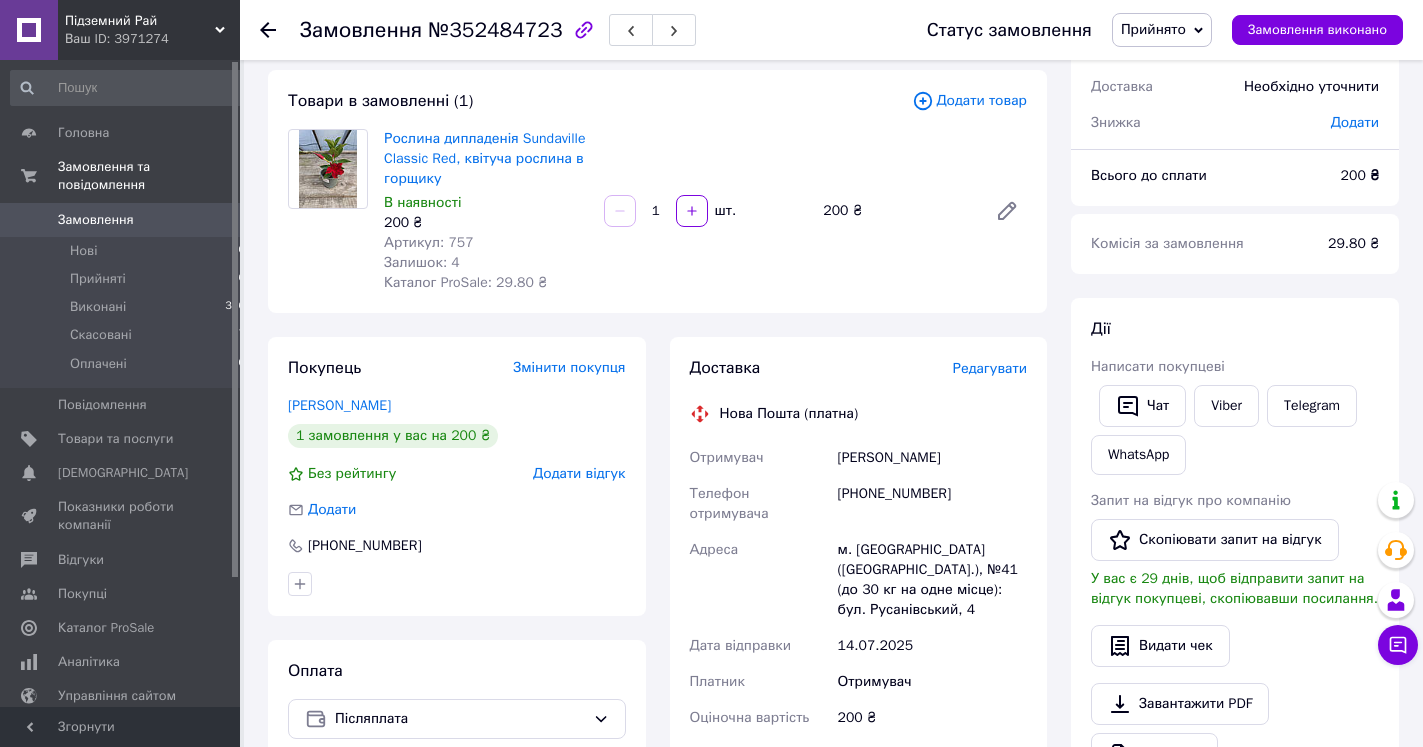 click on "[PHONE_NUMBER]" at bounding box center [457, 546] 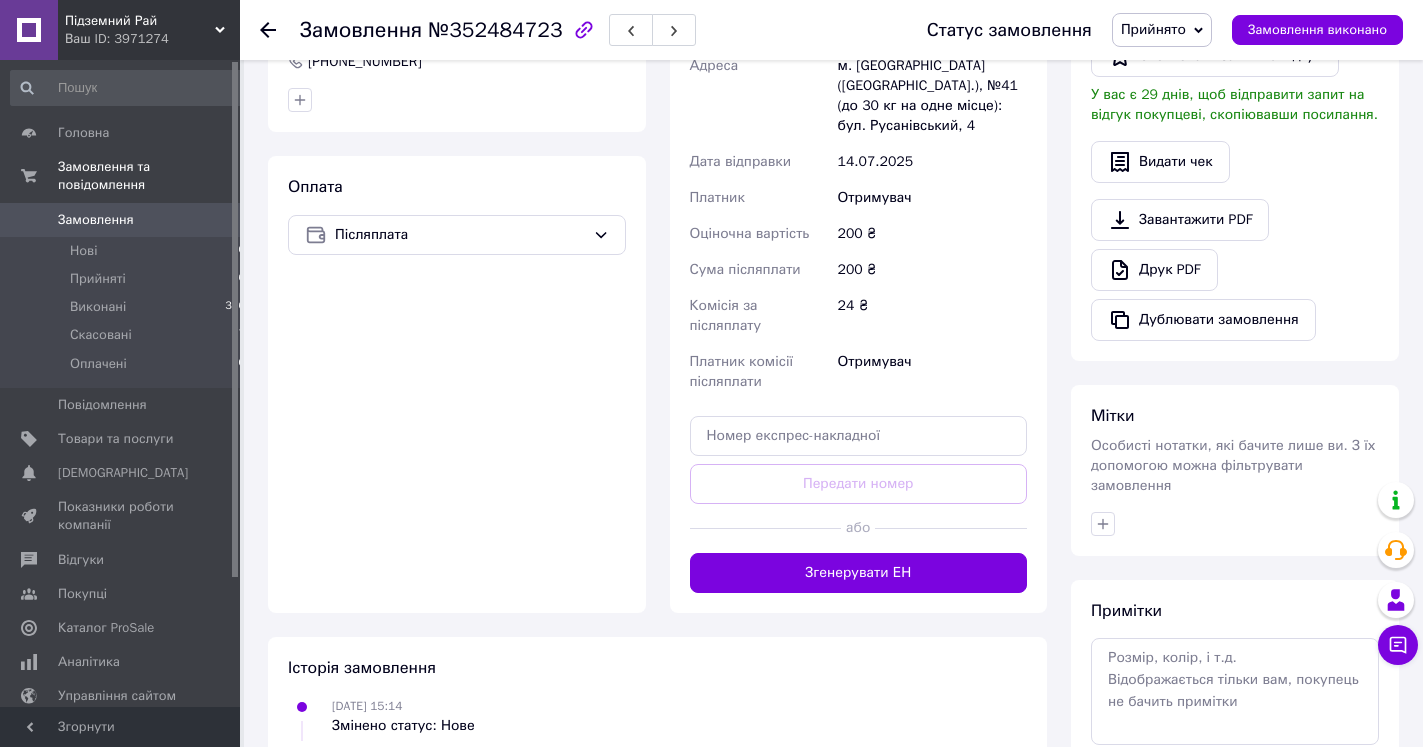 scroll, scrollTop: 382, scrollLeft: 0, axis: vertical 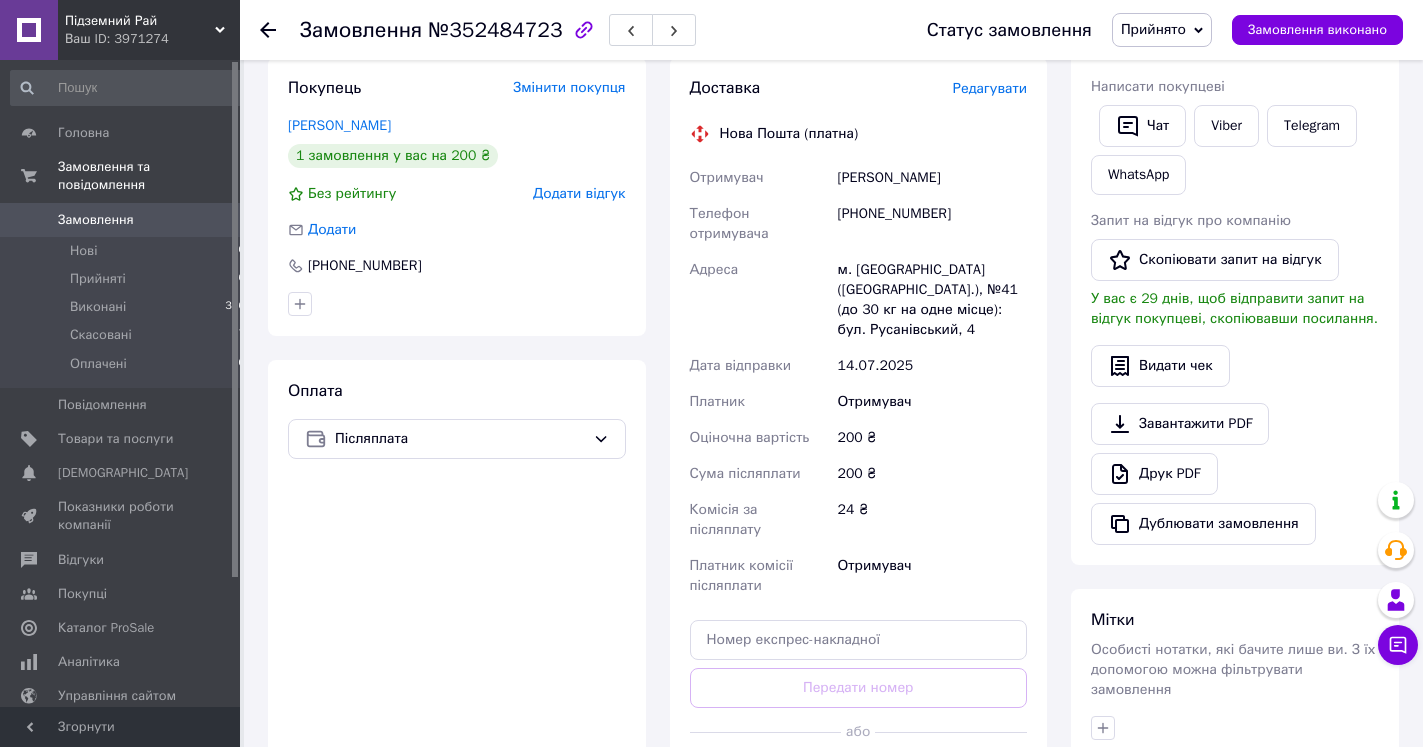 click on "Оплата Післяплата" at bounding box center [457, 588] 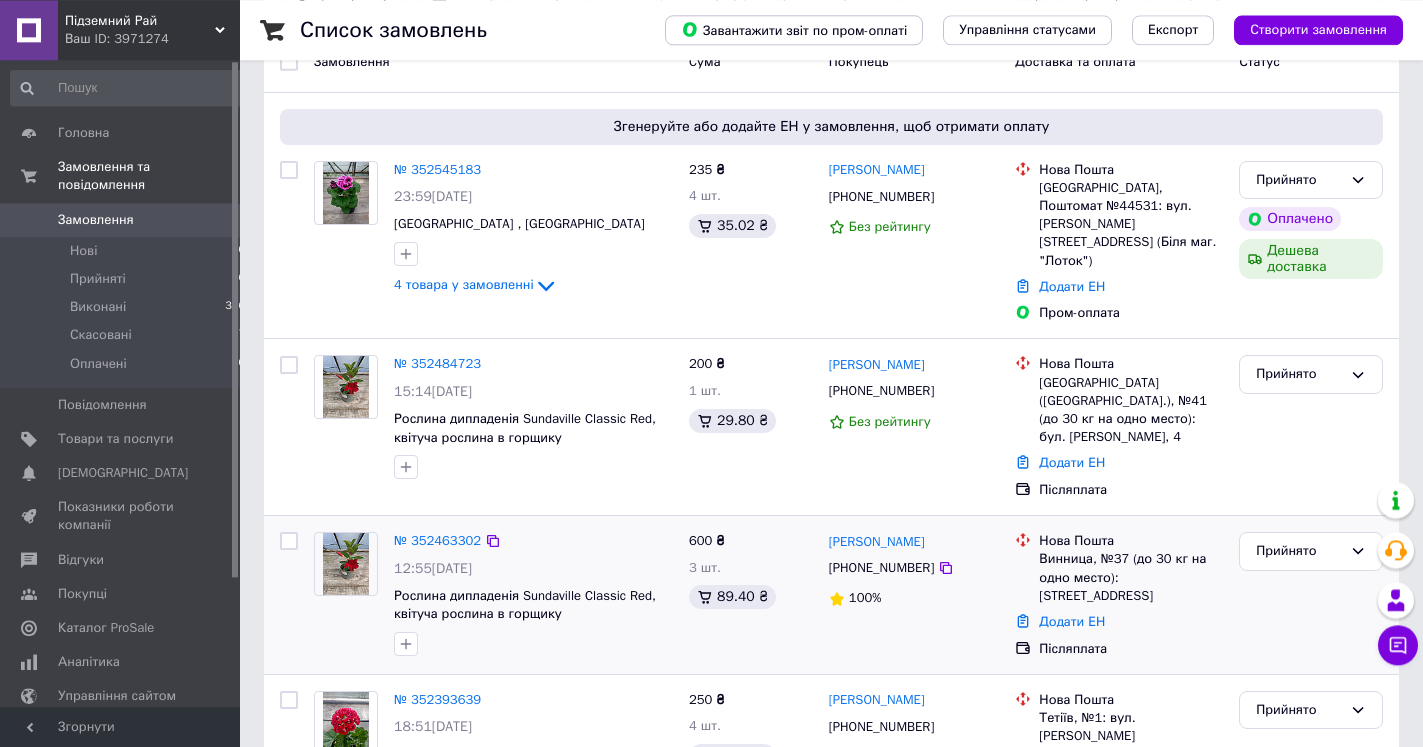 scroll, scrollTop: 204, scrollLeft: 0, axis: vertical 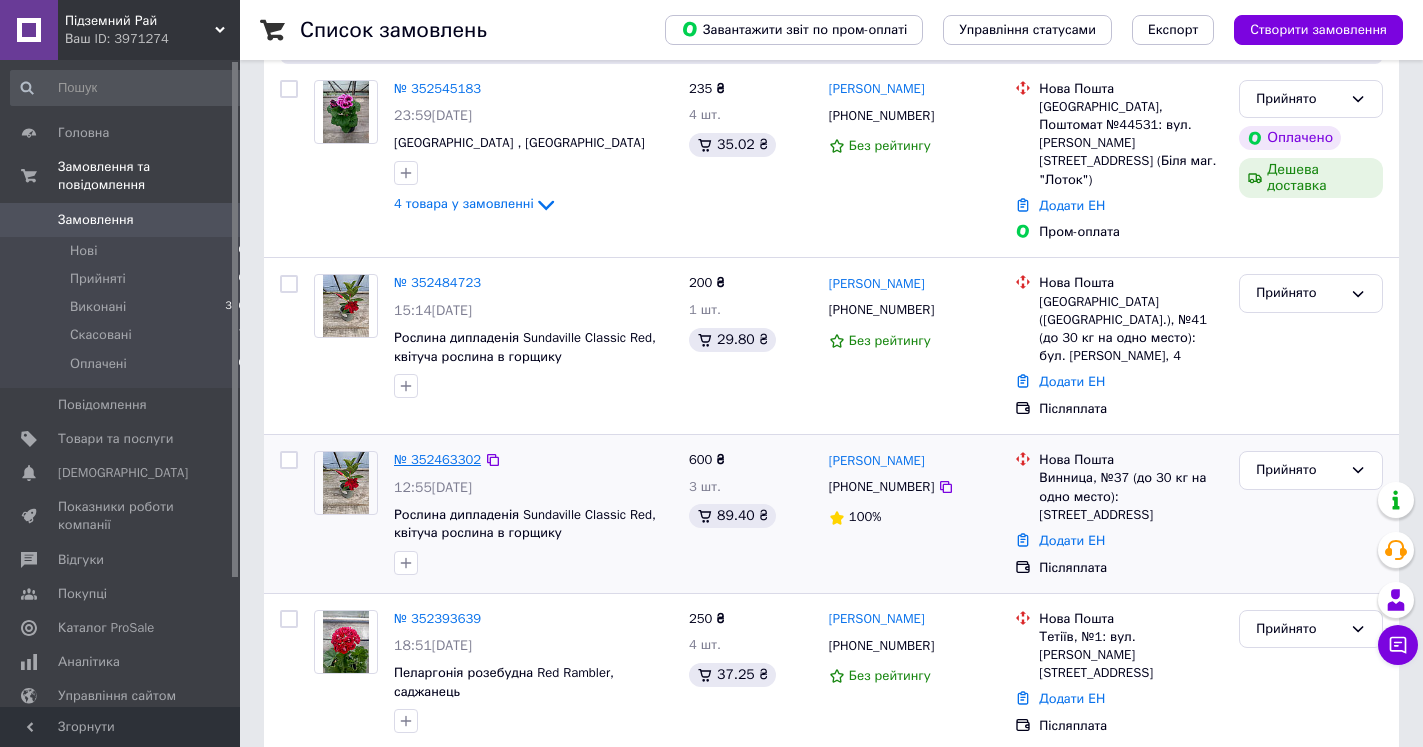 click on "№ 352463302" at bounding box center [437, 459] 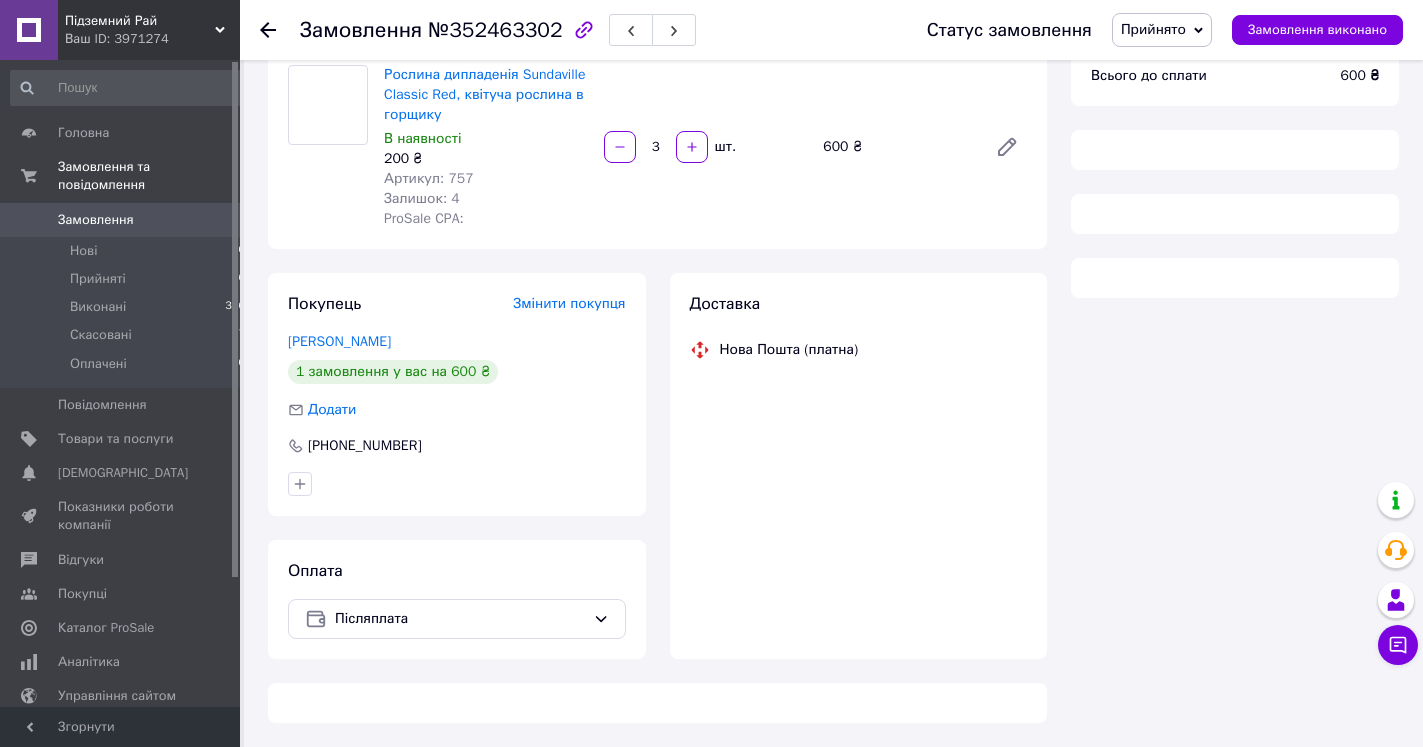 scroll, scrollTop: 166, scrollLeft: 0, axis: vertical 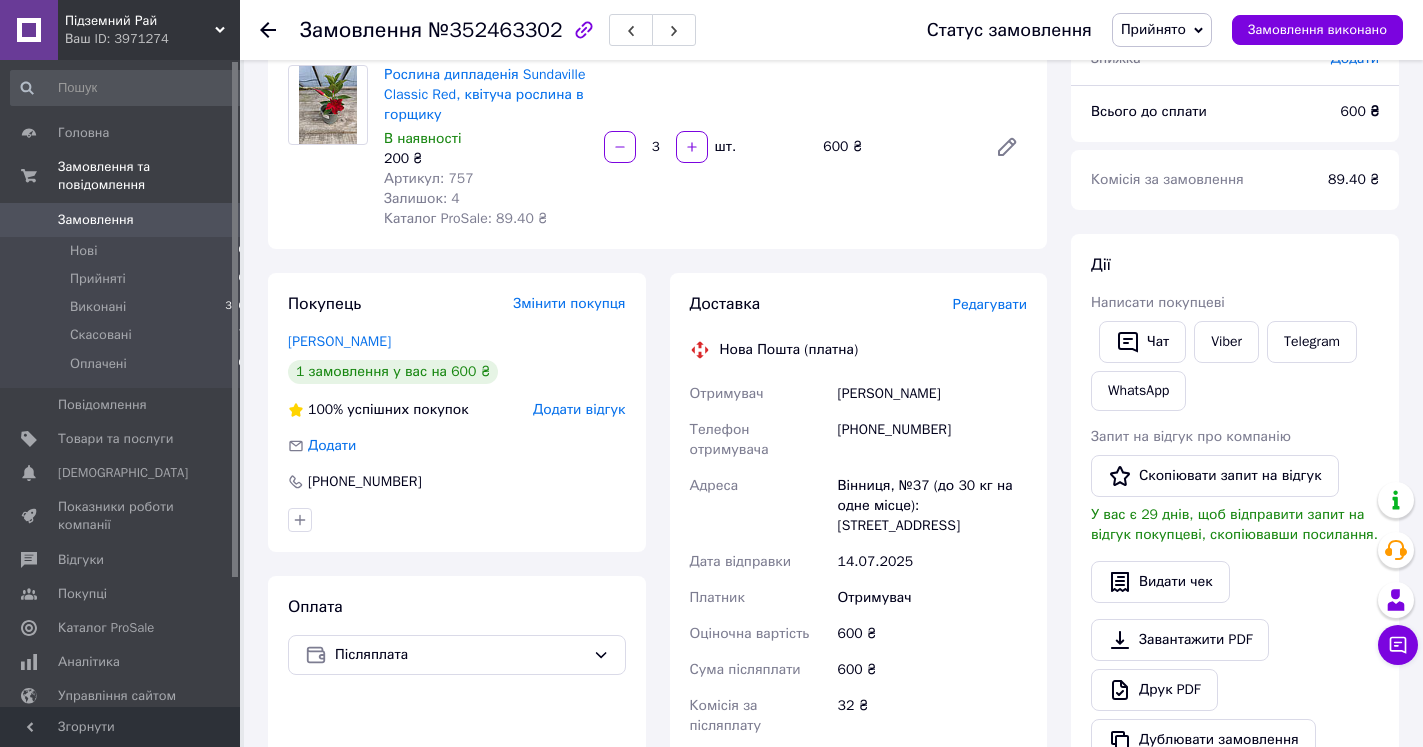 drag, startPoint x: 837, startPoint y: 394, endPoint x: 988, endPoint y: 511, distance: 191.02356 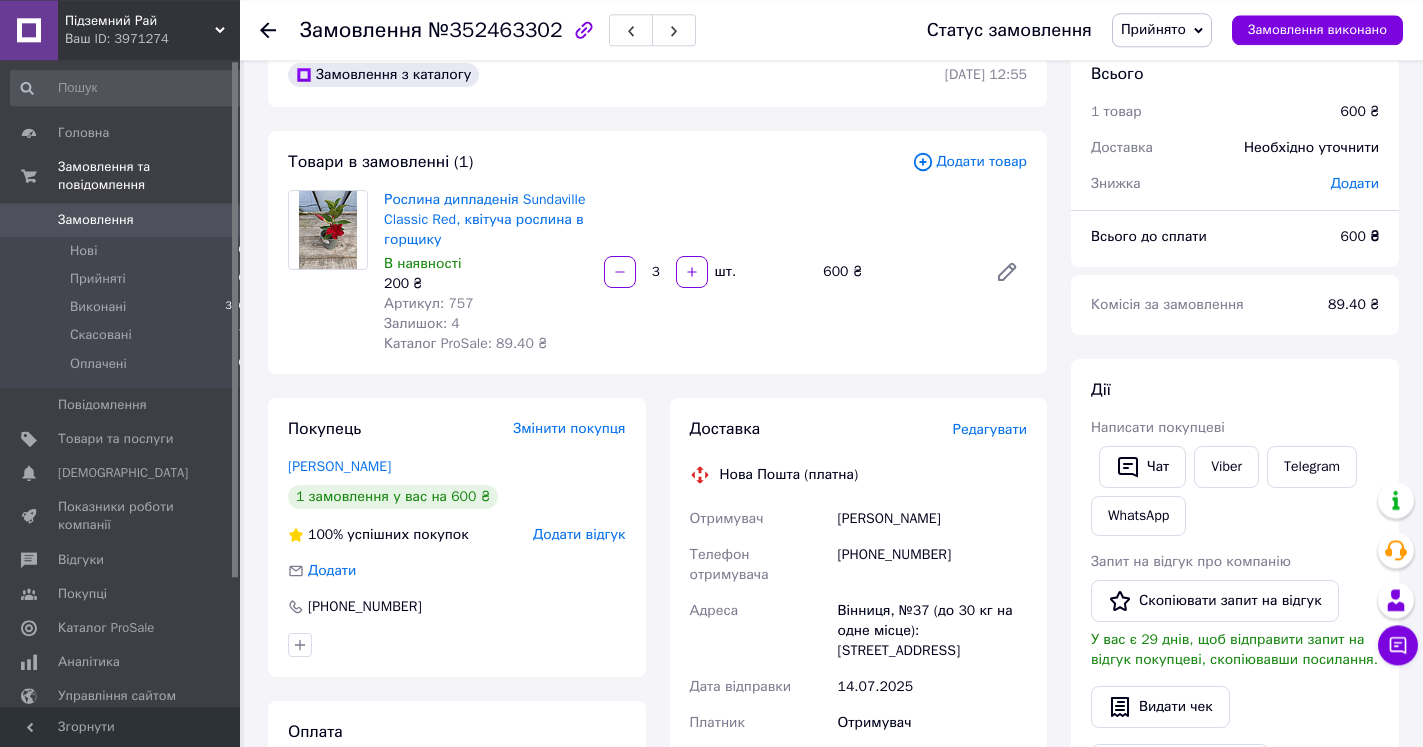 scroll, scrollTop: 0, scrollLeft: 0, axis: both 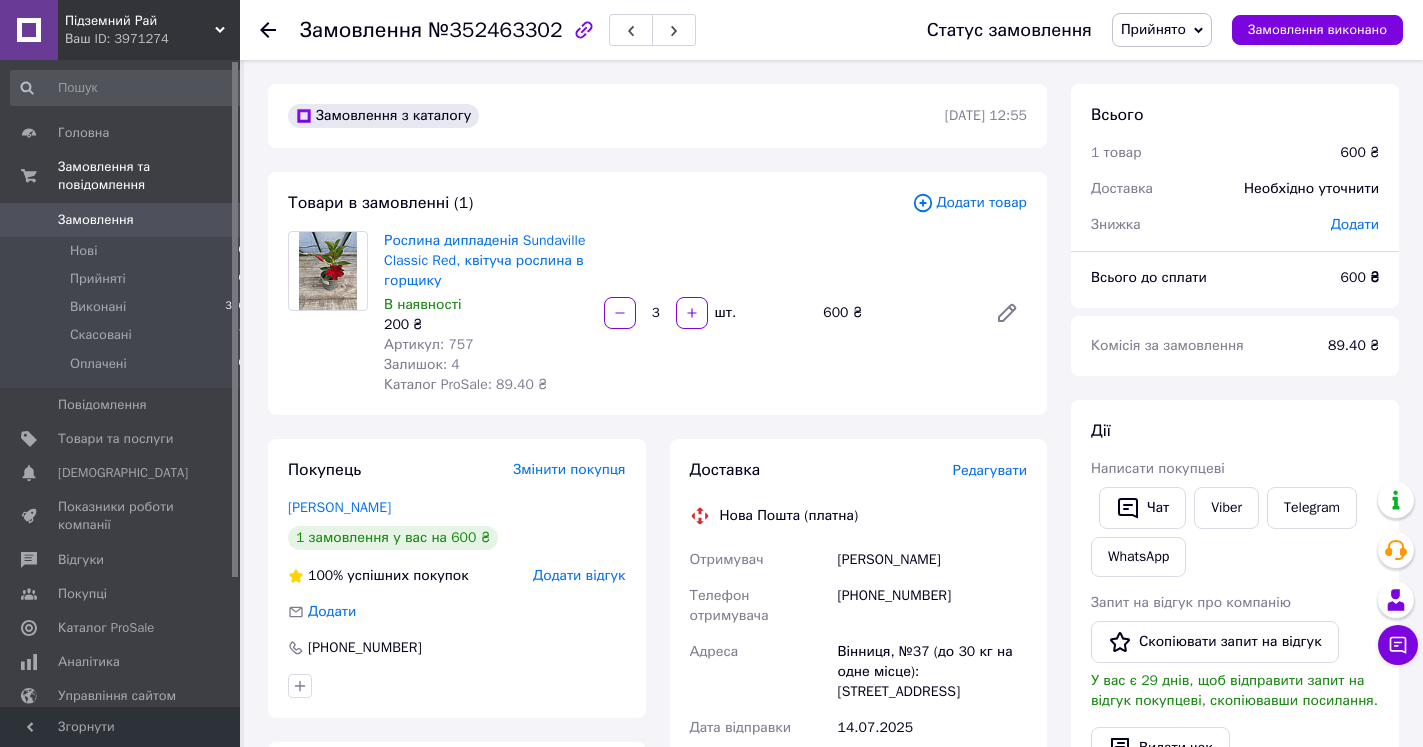 click on "В наявності" at bounding box center (486, 305) 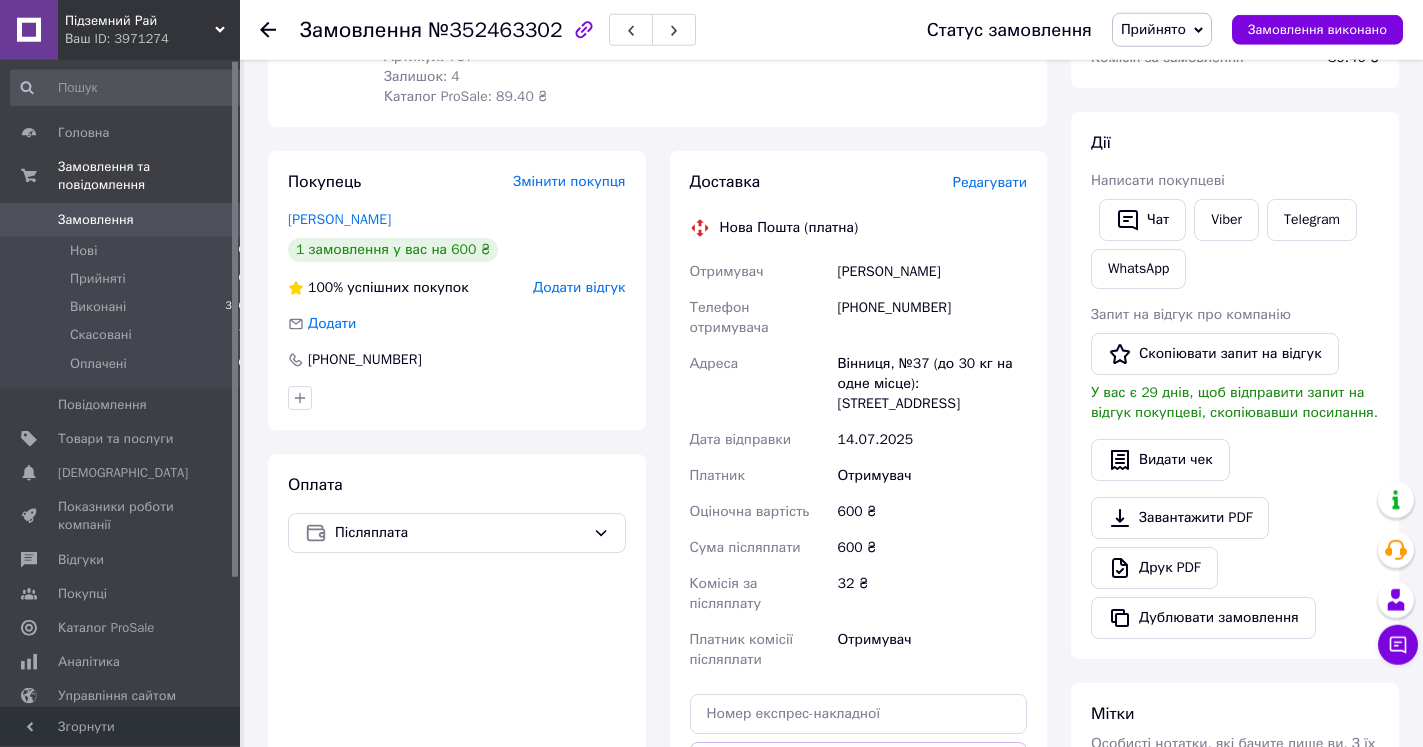 scroll, scrollTop: 306, scrollLeft: 0, axis: vertical 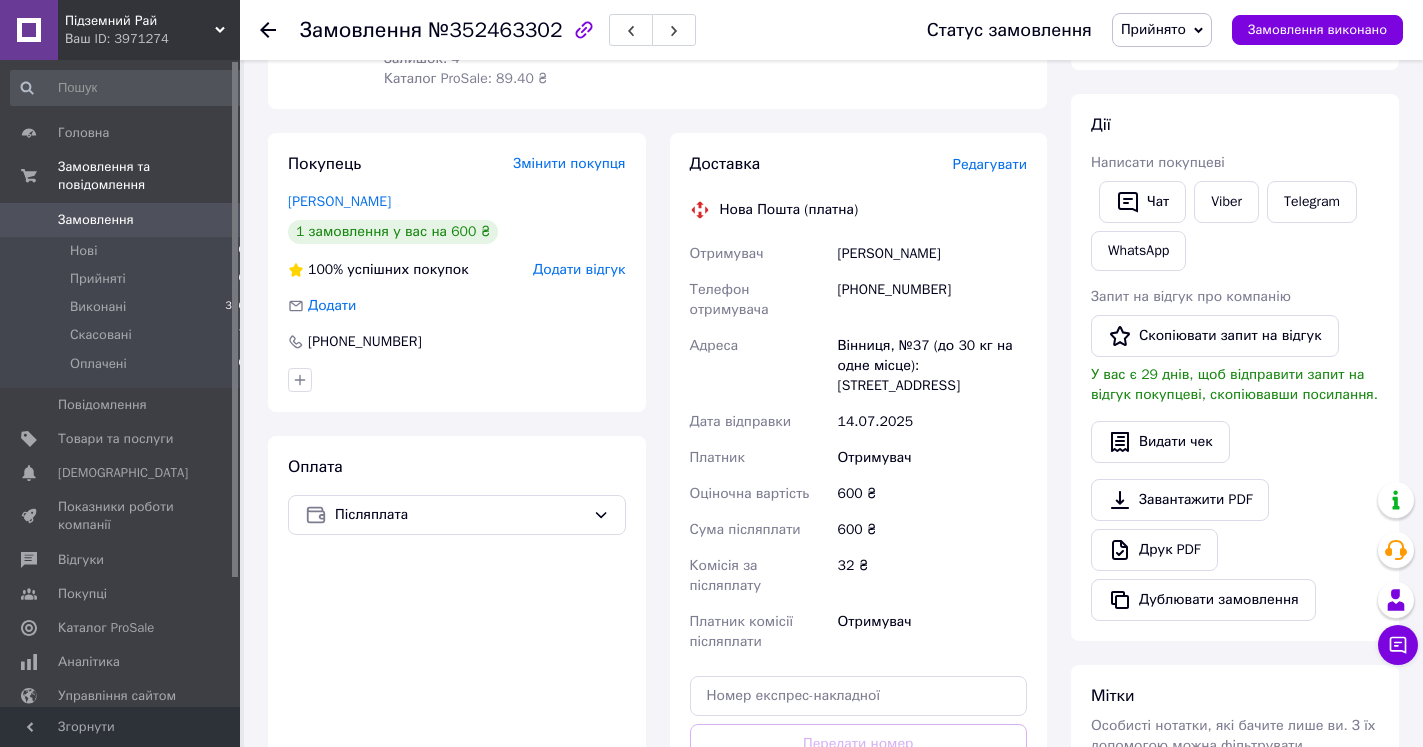 drag, startPoint x: 414, startPoint y: 638, endPoint x: 436, endPoint y: 629, distance: 23.769728 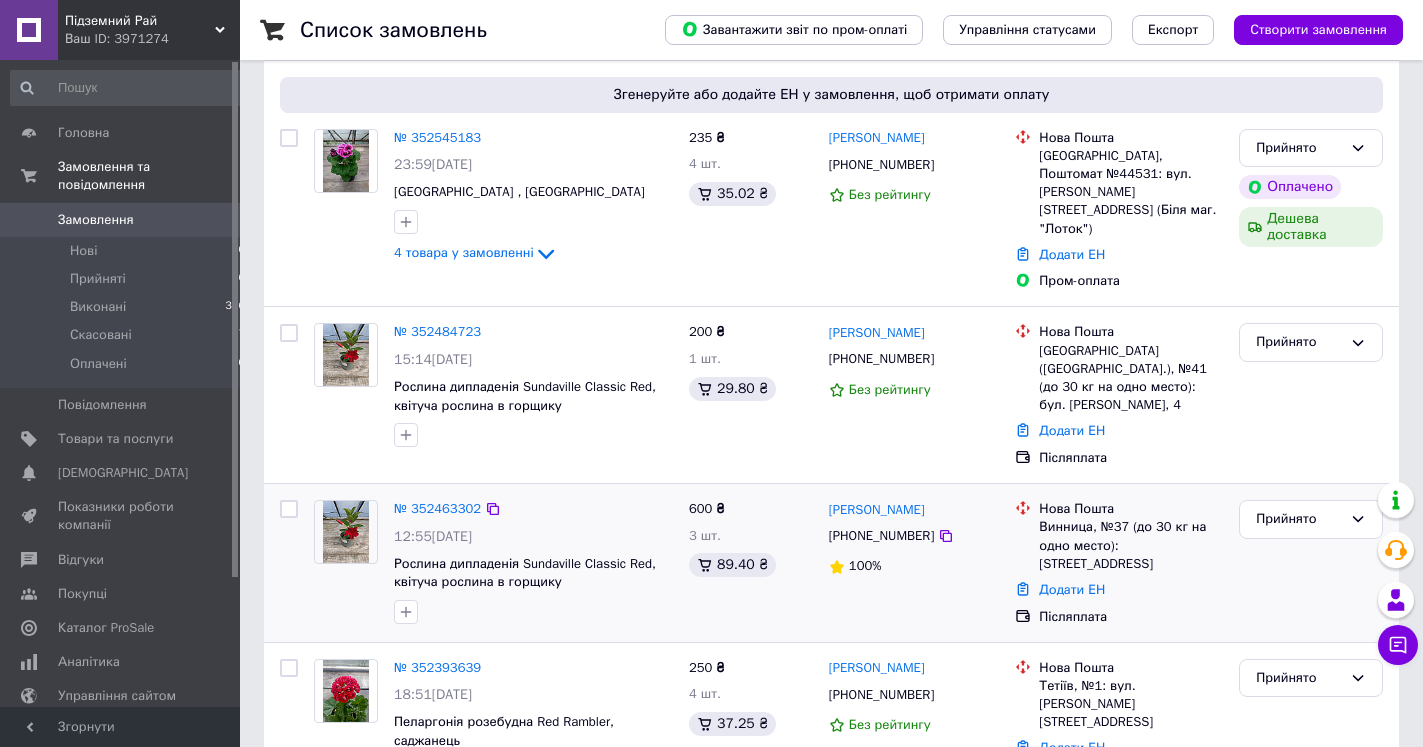 scroll, scrollTop: 204, scrollLeft: 0, axis: vertical 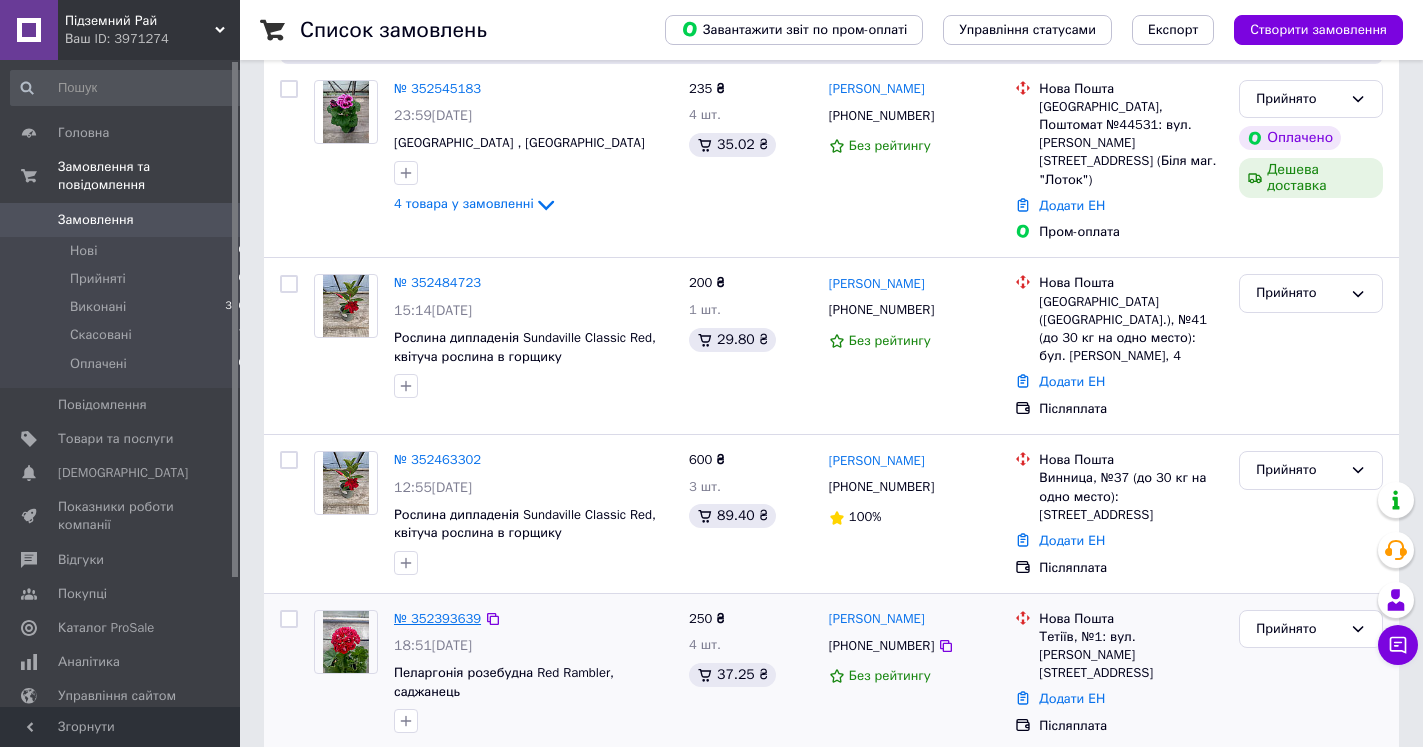 click on "№ 352393639" at bounding box center [437, 618] 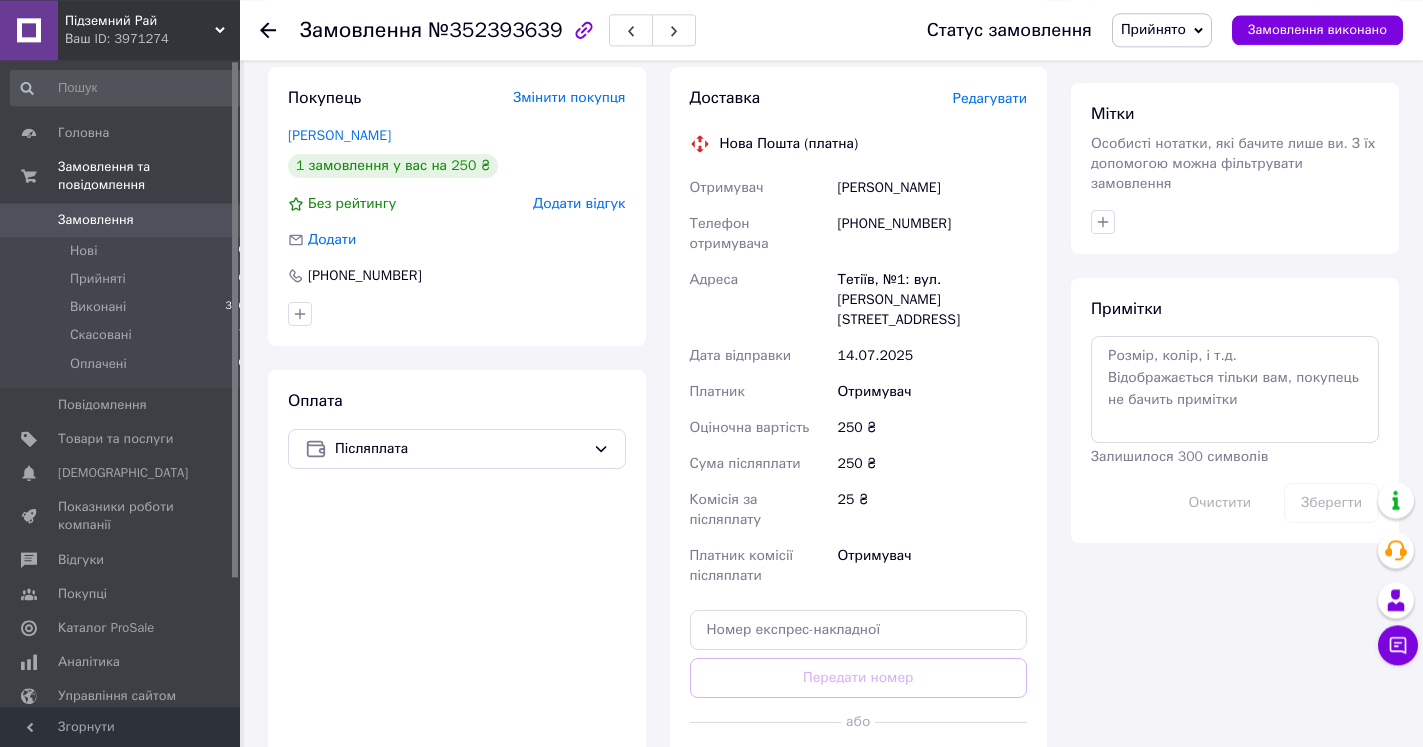 scroll, scrollTop: 779, scrollLeft: 0, axis: vertical 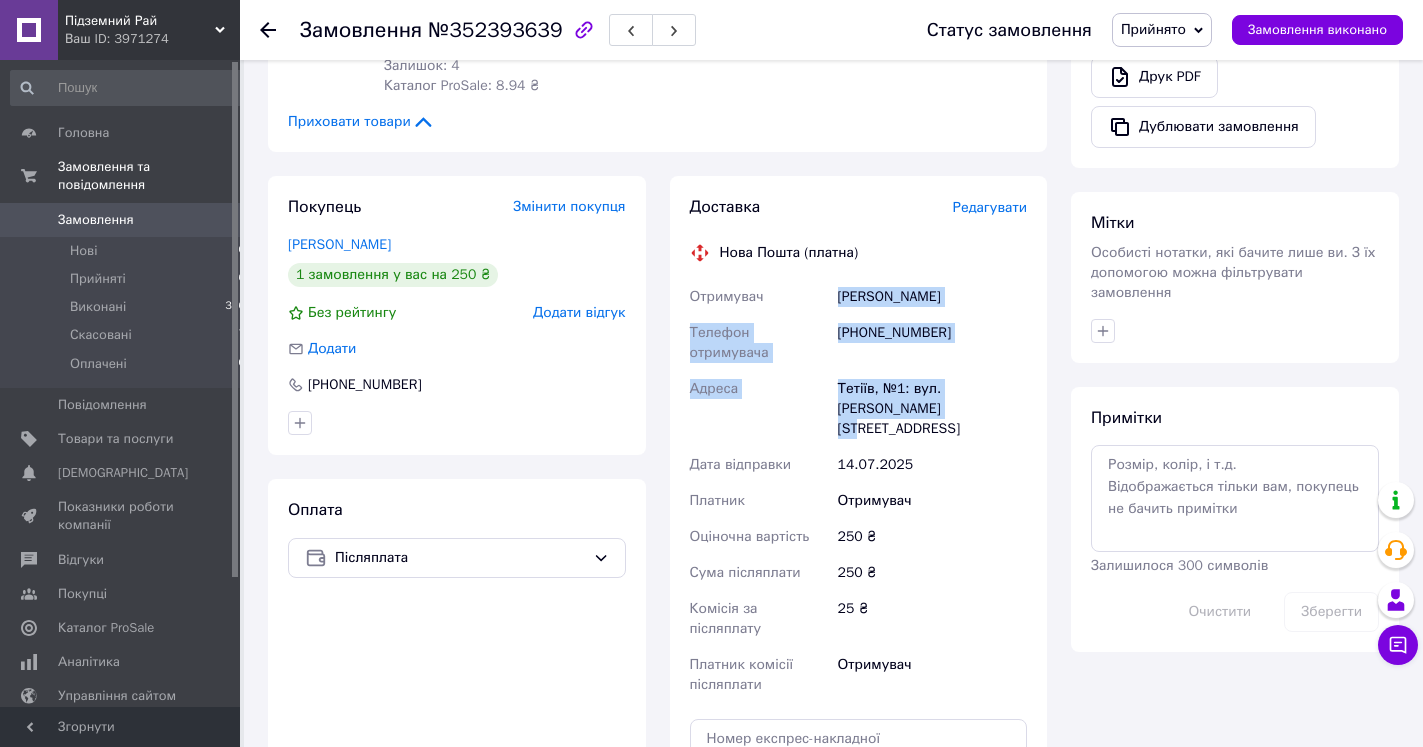 drag, startPoint x: 833, startPoint y: 271, endPoint x: 976, endPoint y: 368, distance: 172.79468 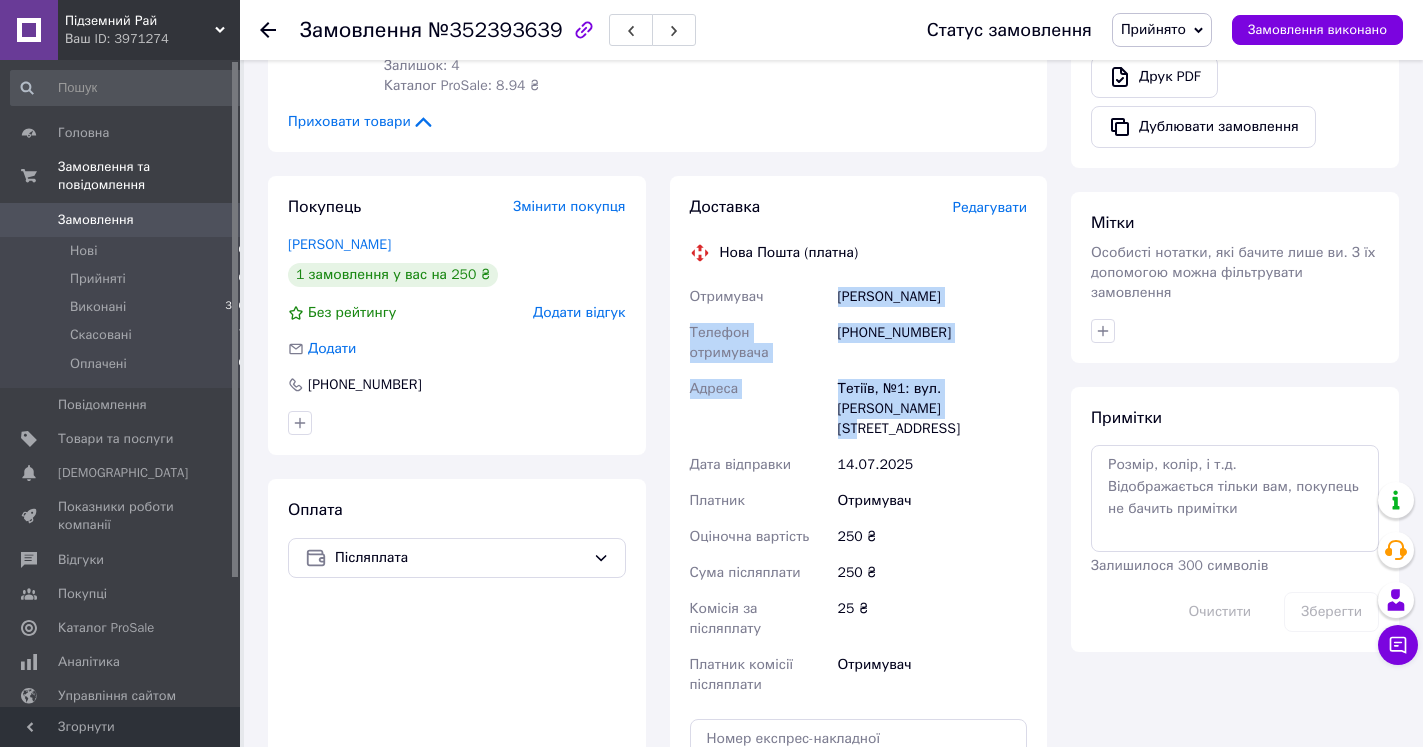 click on "[PHONE_NUMBER]" at bounding box center [457, 385] 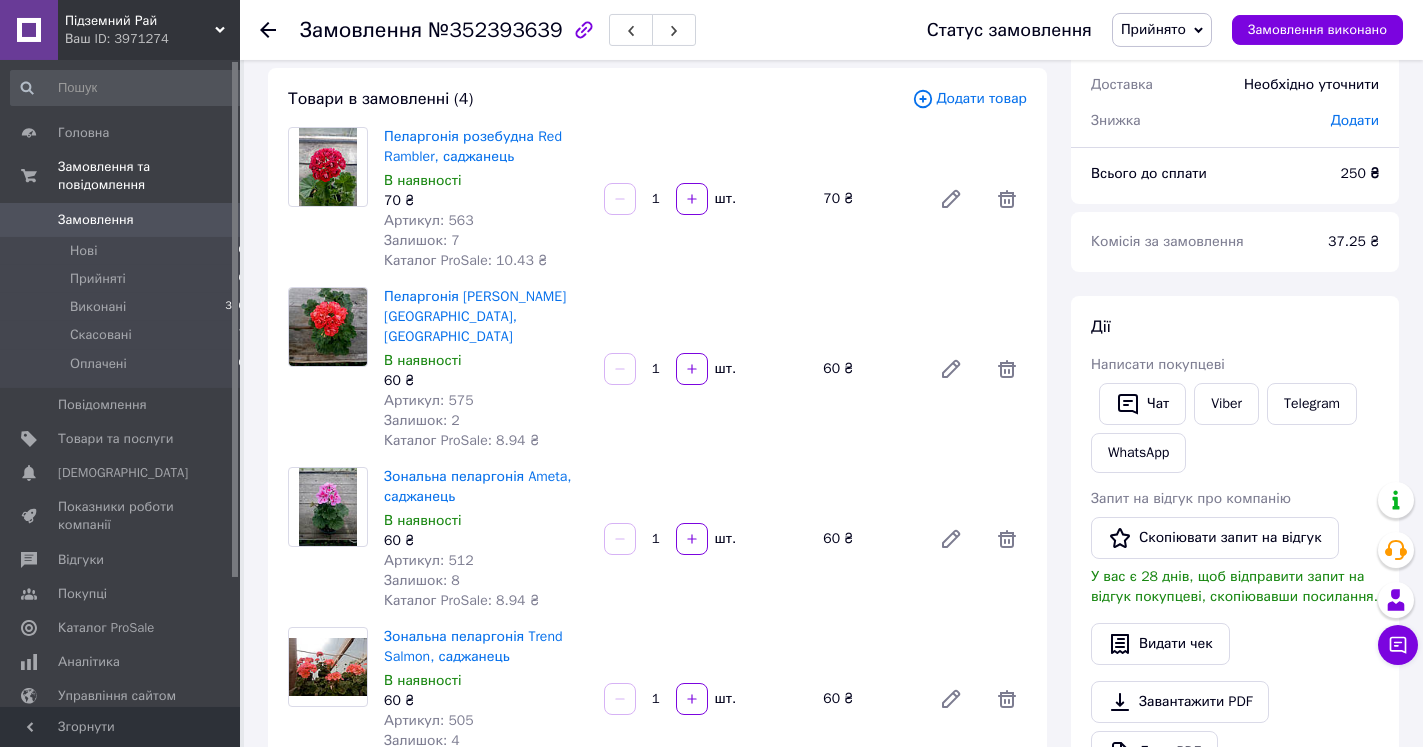 scroll, scrollTop: 306, scrollLeft: 0, axis: vertical 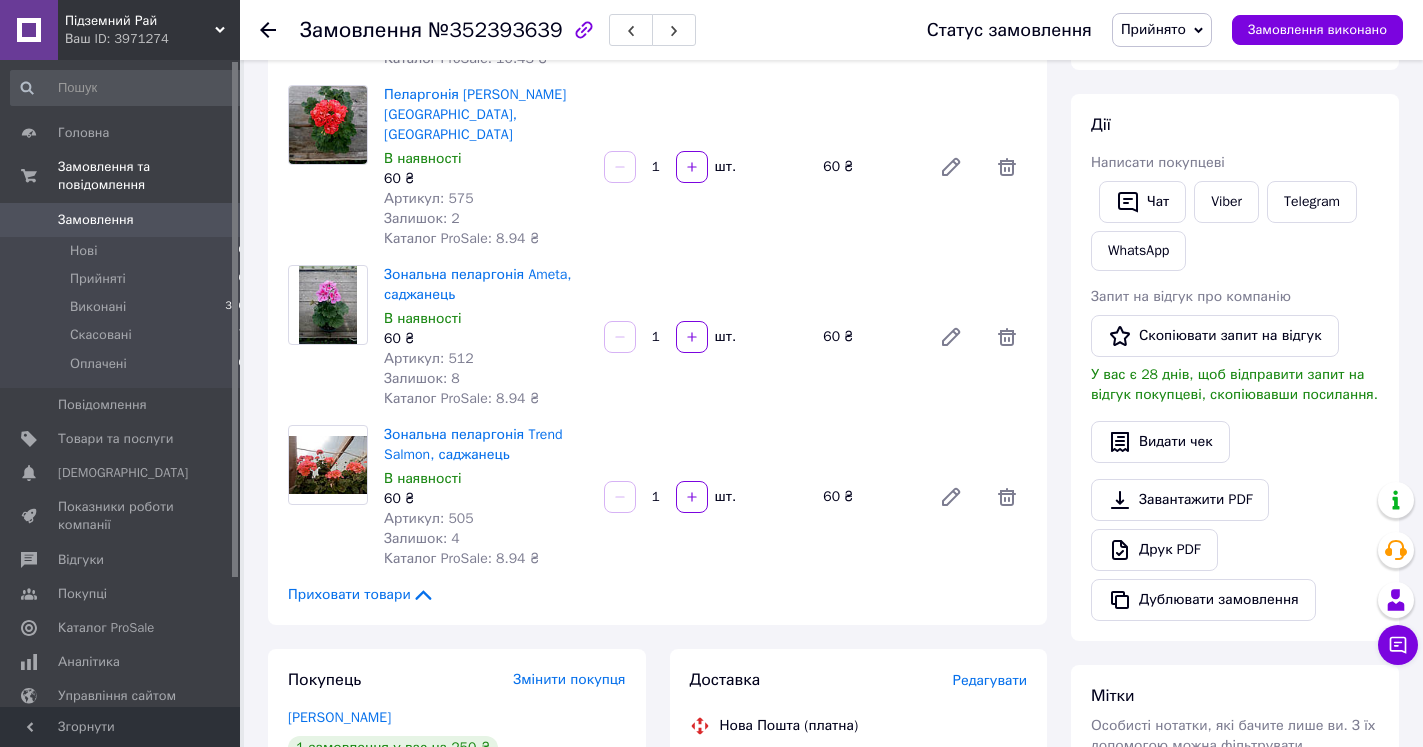 click on "Приховати товари" at bounding box center [657, 595] 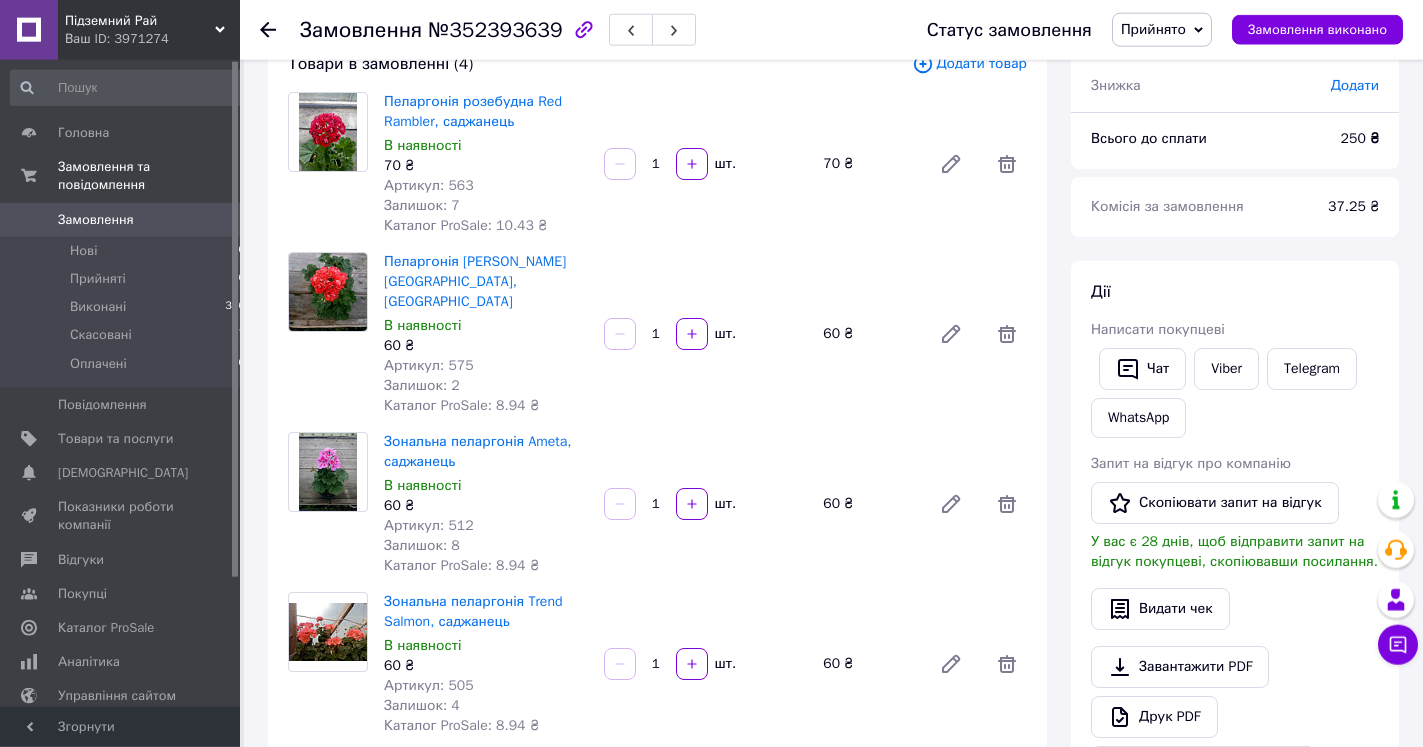 scroll, scrollTop: 102, scrollLeft: 0, axis: vertical 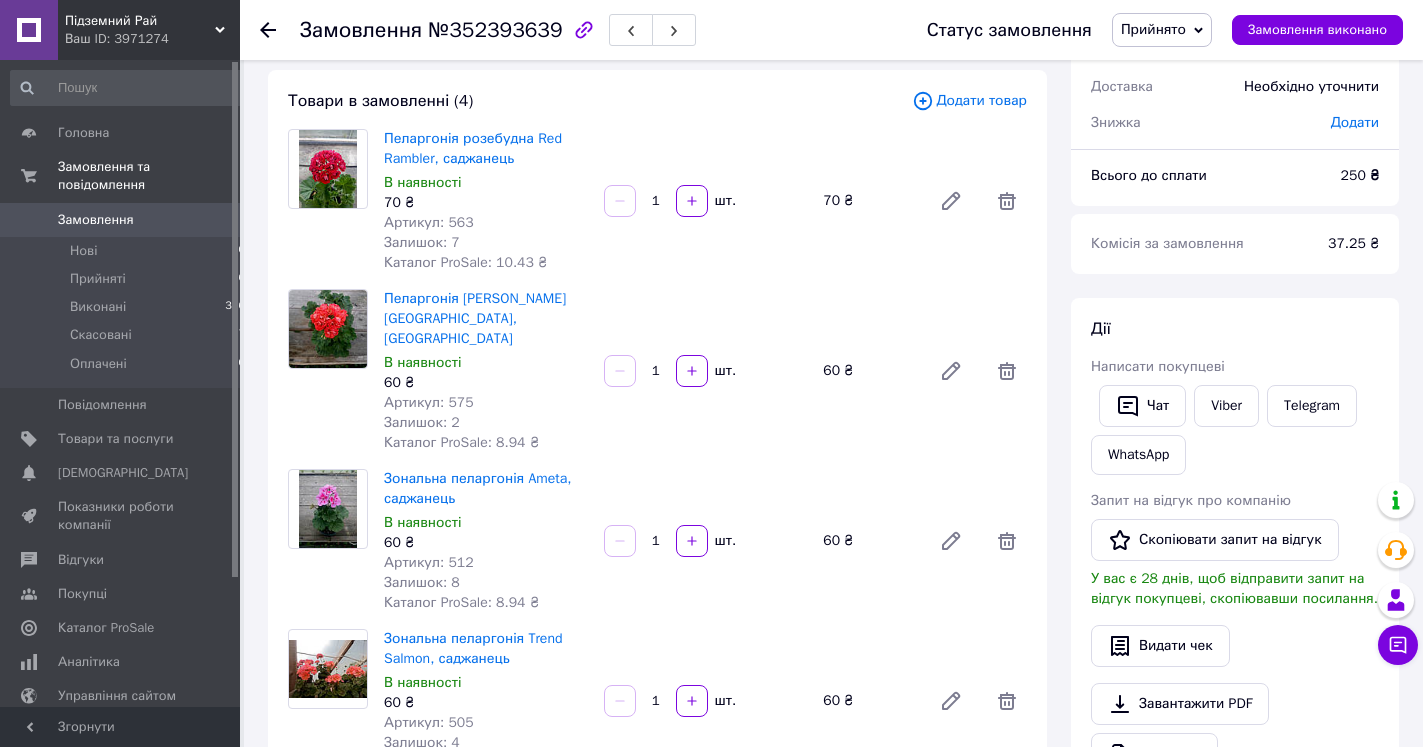 click on "Залишок: 2" at bounding box center (486, 423) 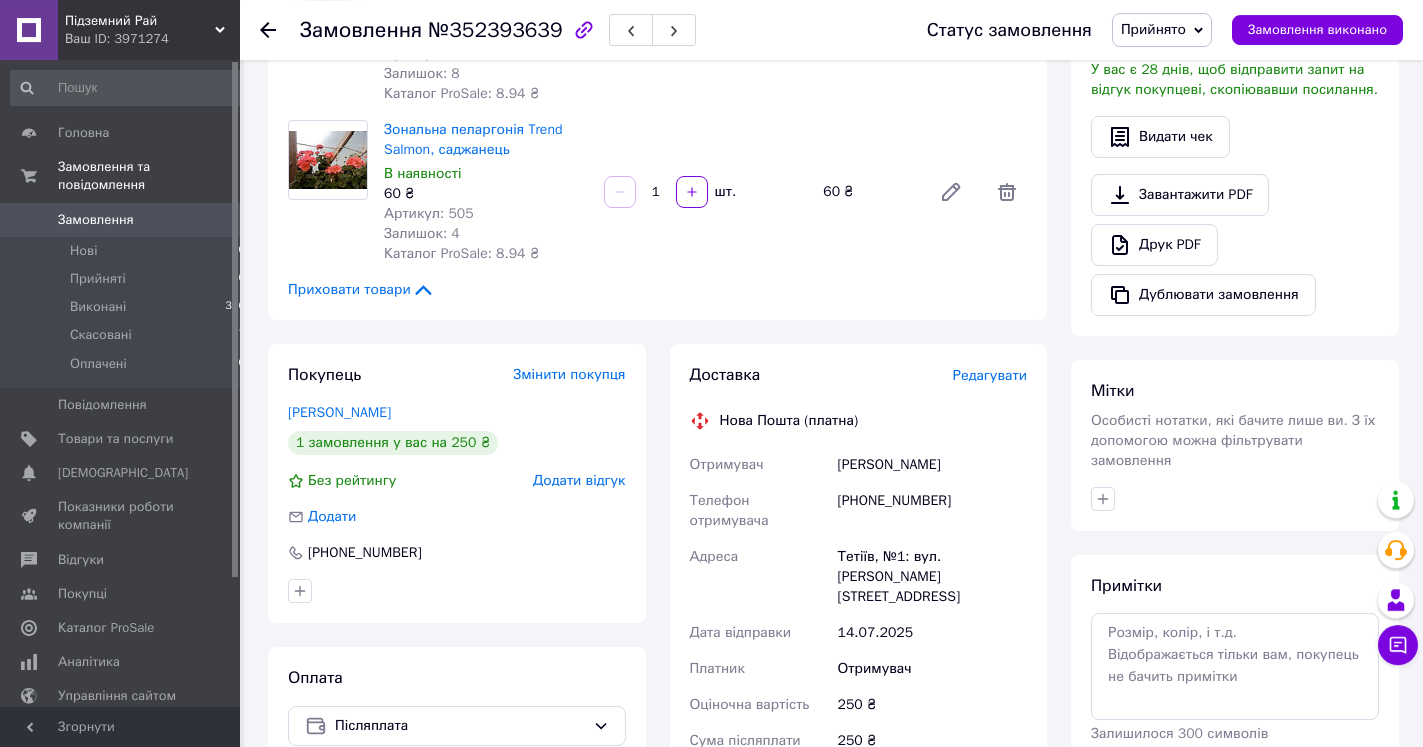 scroll, scrollTop: 612, scrollLeft: 0, axis: vertical 